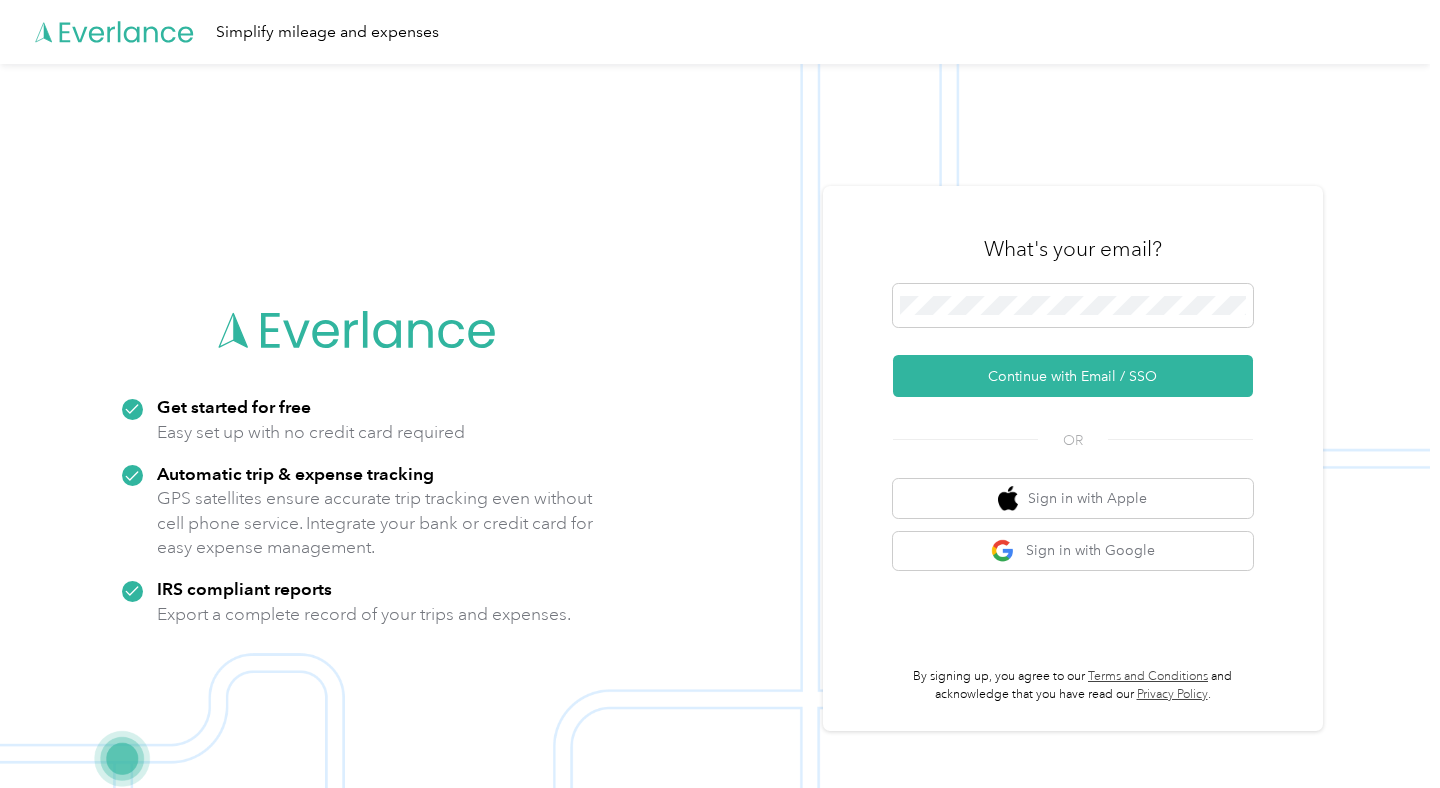 scroll, scrollTop: 0, scrollLeft: 0, axis: both 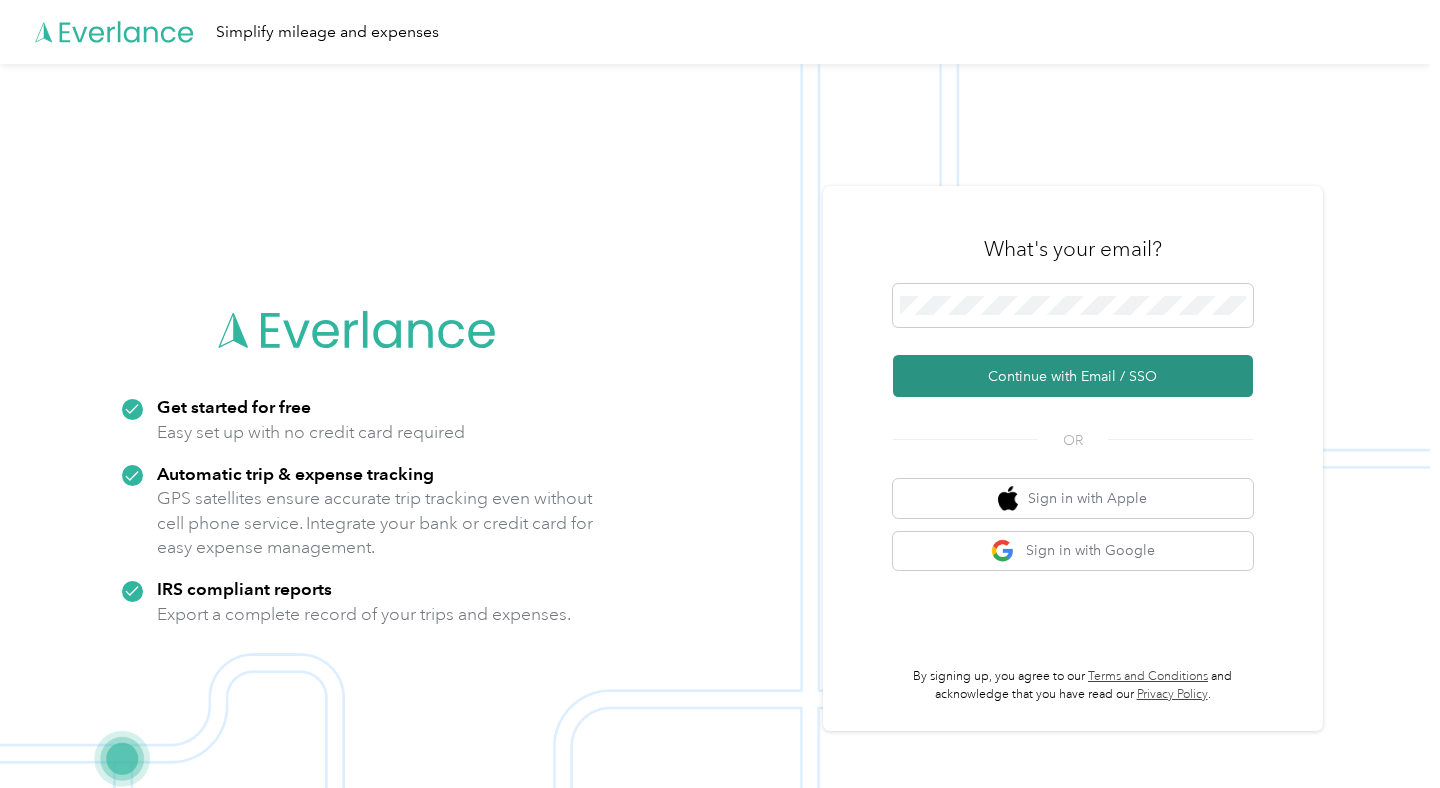 click on "Continue with Email / SSO" at bounding box center (1073, 376) 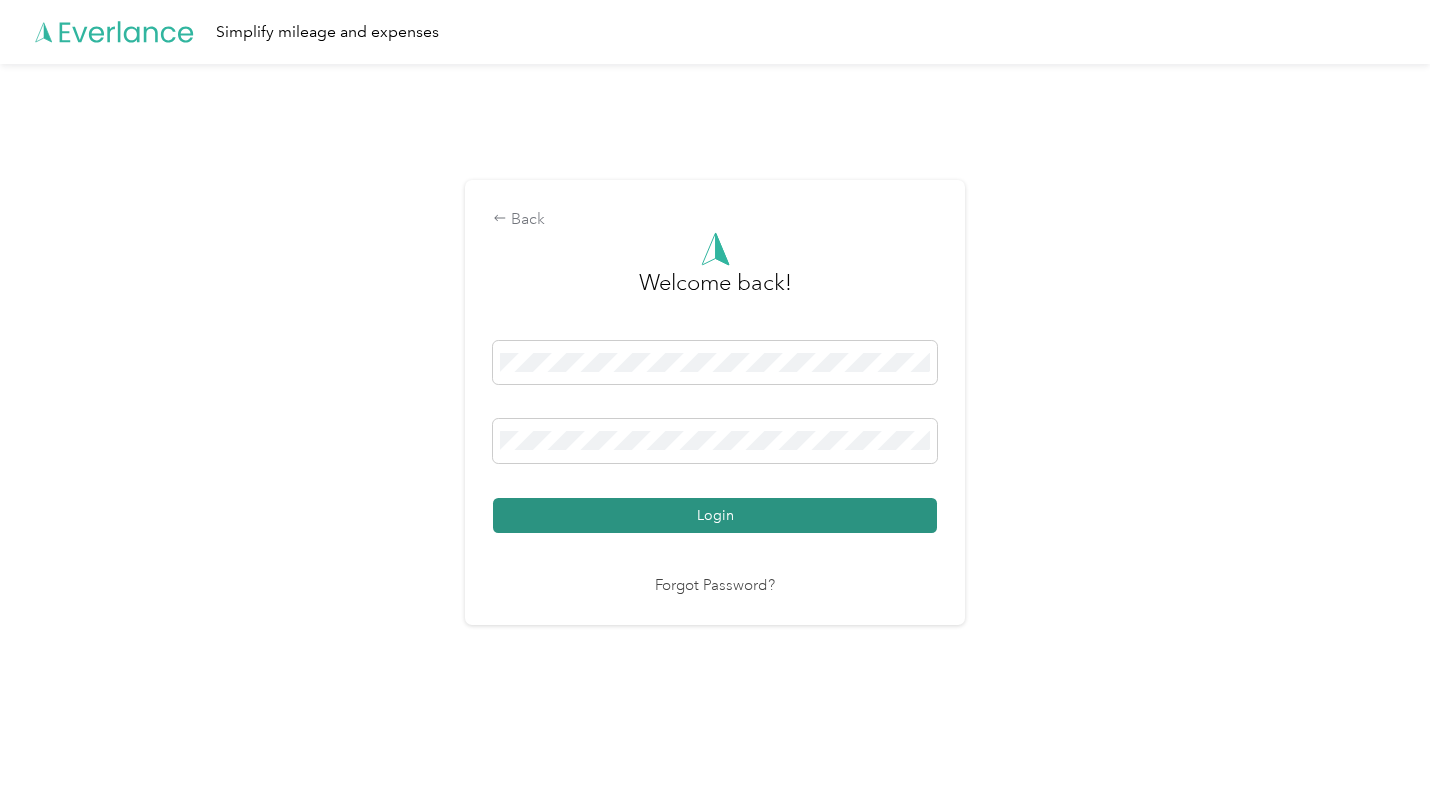 click on "Login" at bounding box center (715, 515) 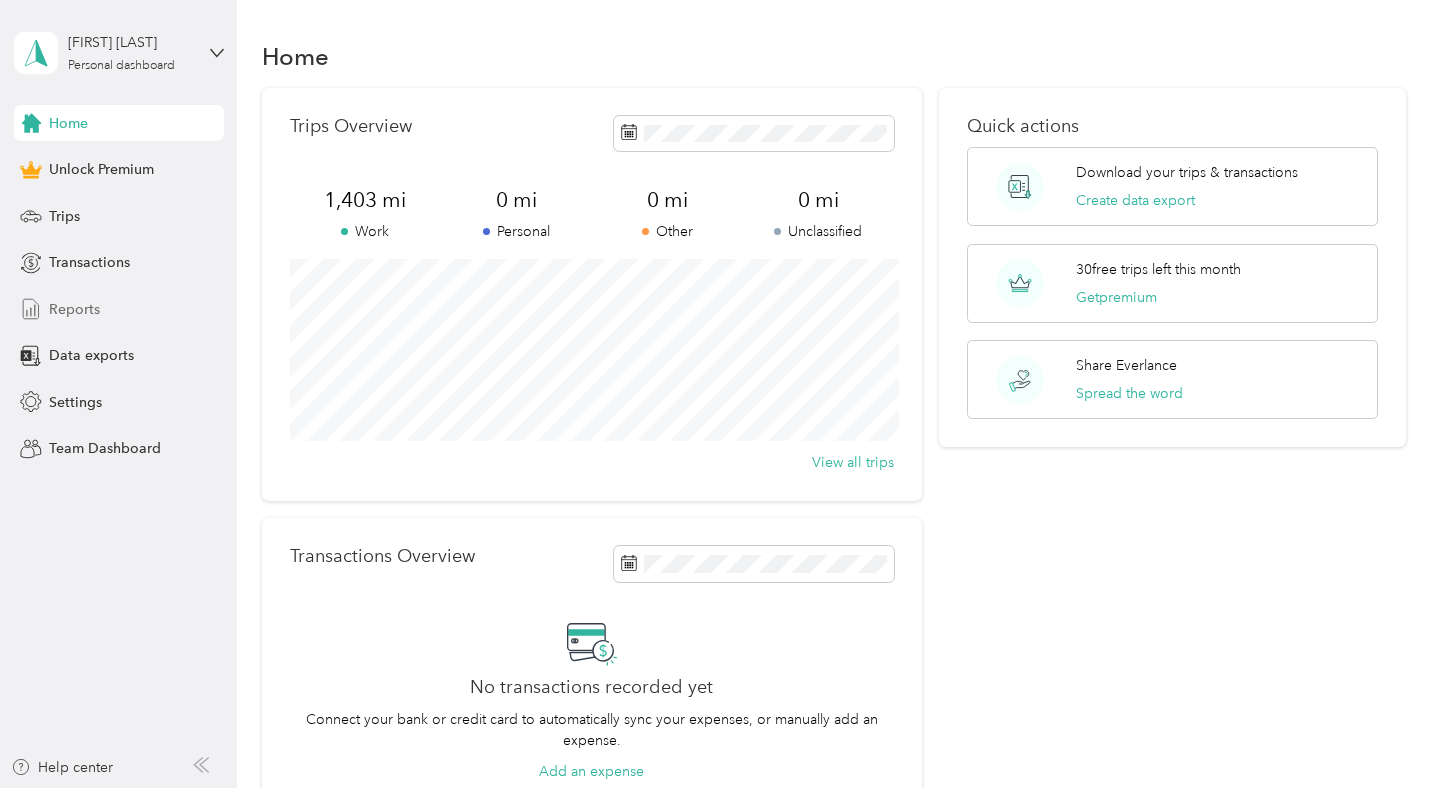 click on "Reports" at bounding box center [74, 309] 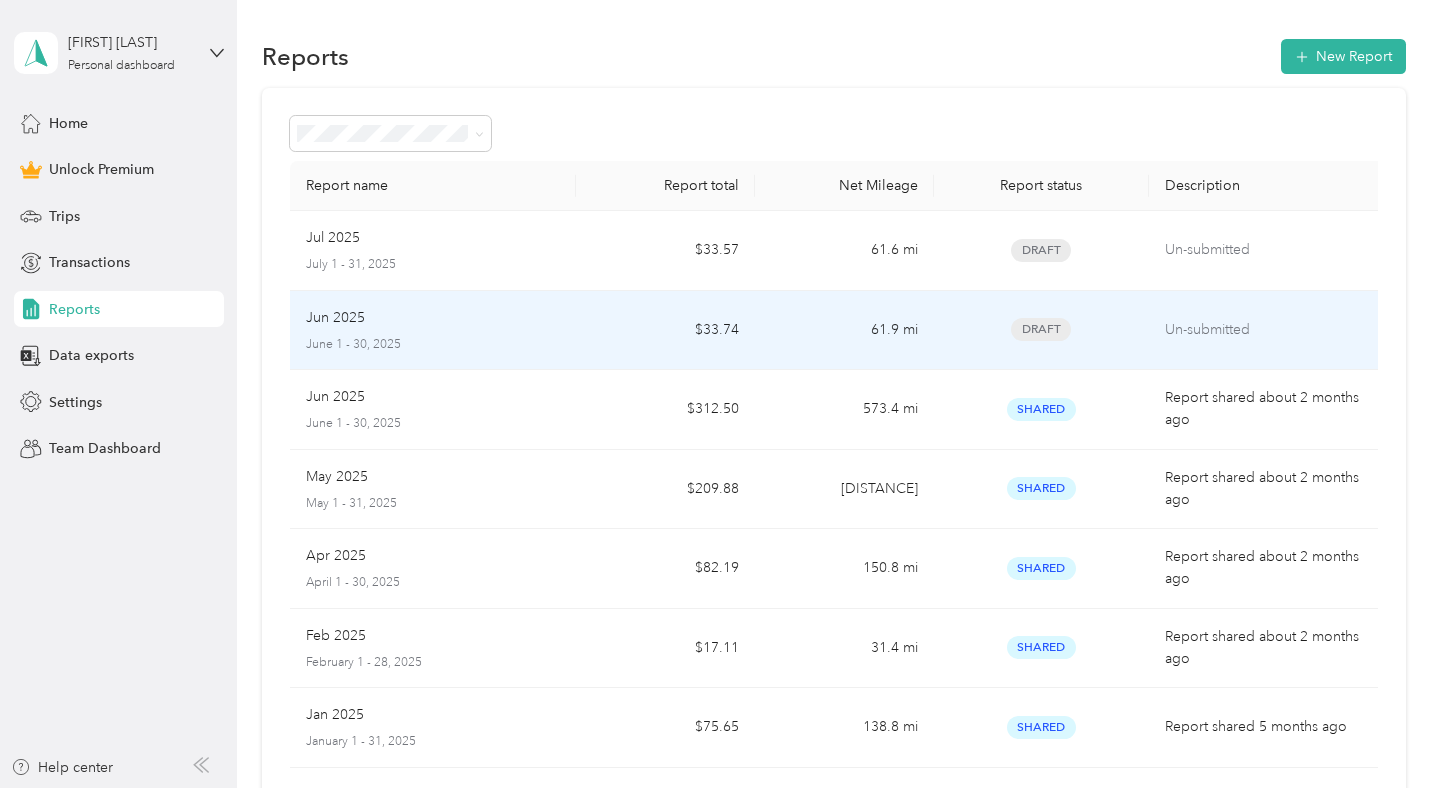 click on "Draft" at bounding box center (1041, 329) 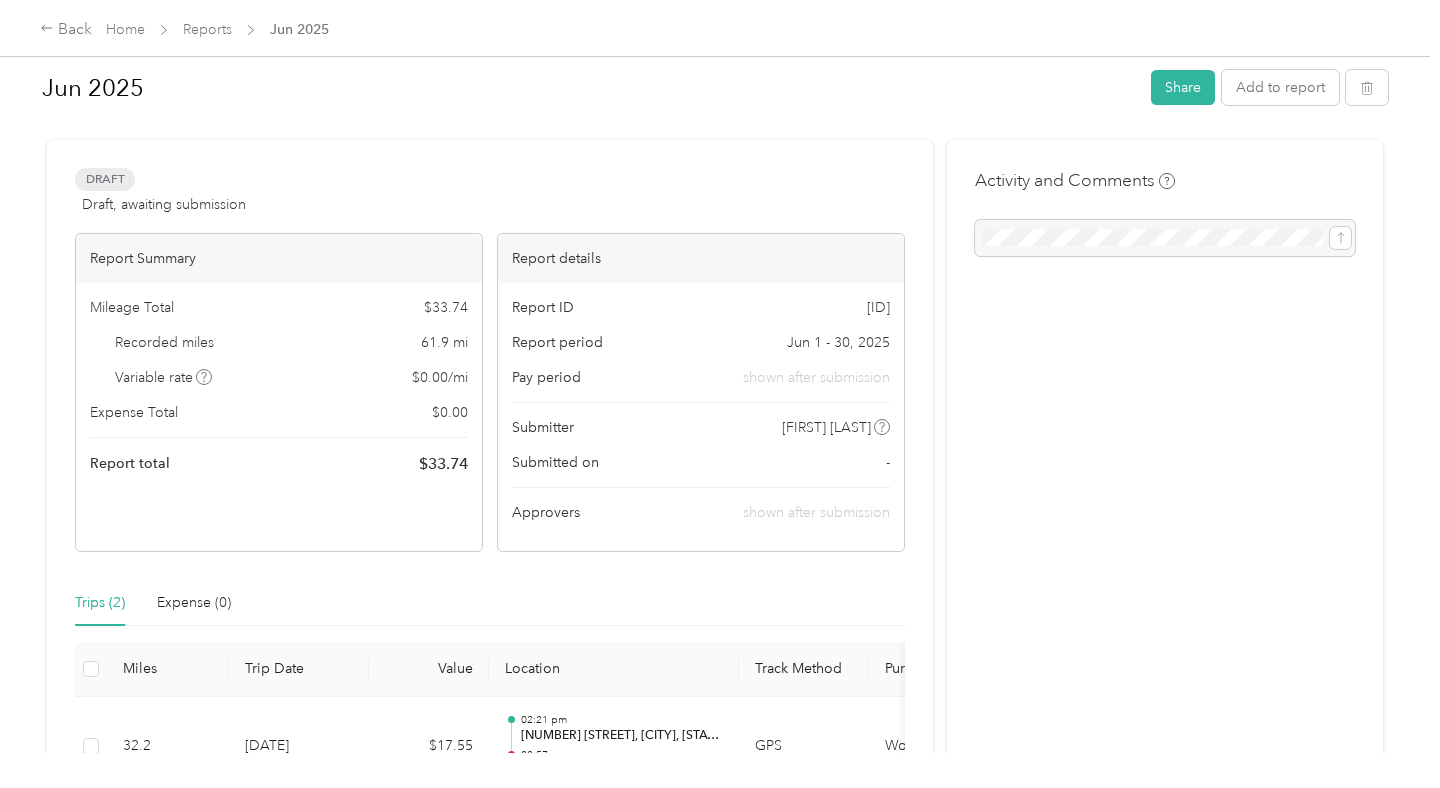 scroll, scrollTop: 0, scrollLeft: 0, axis: both 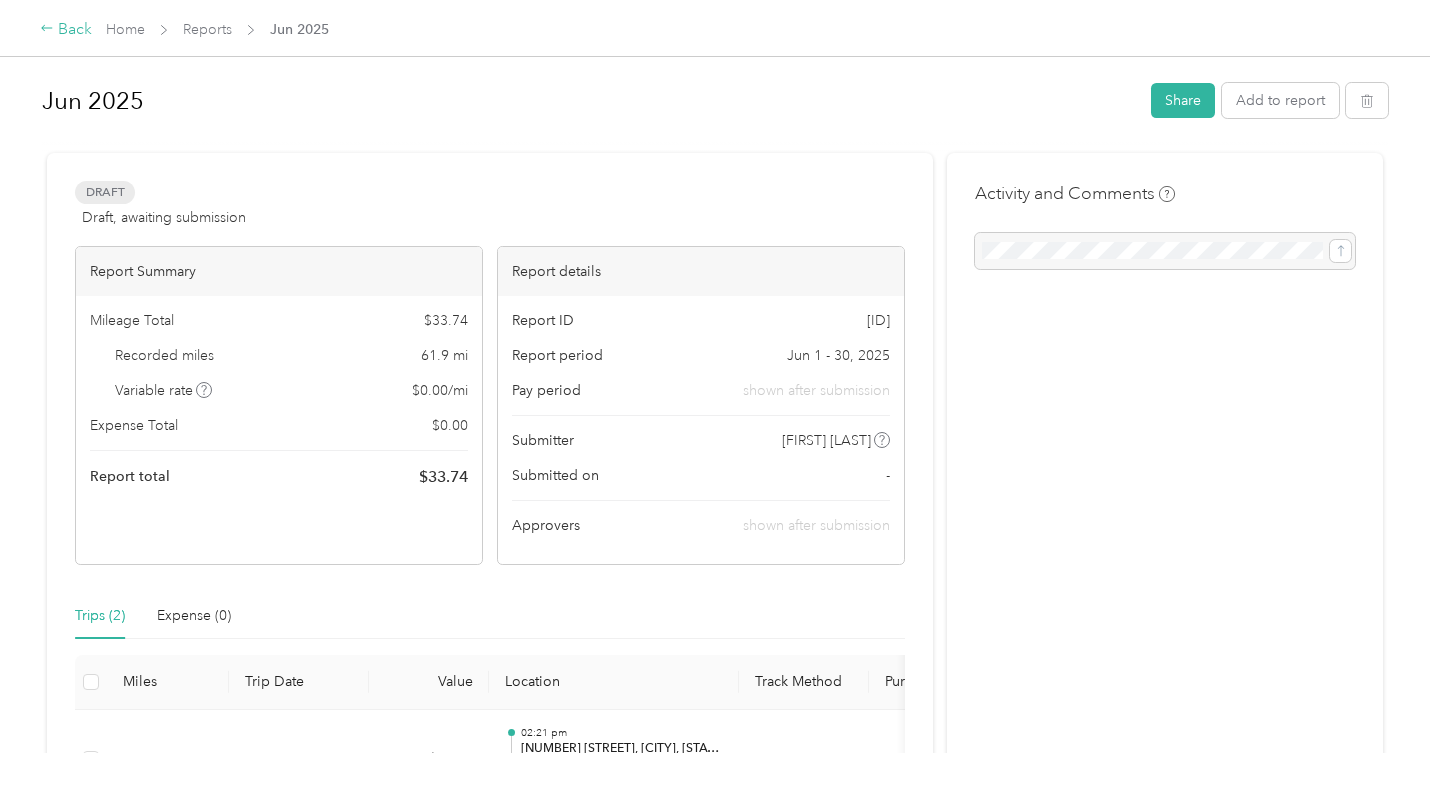 click 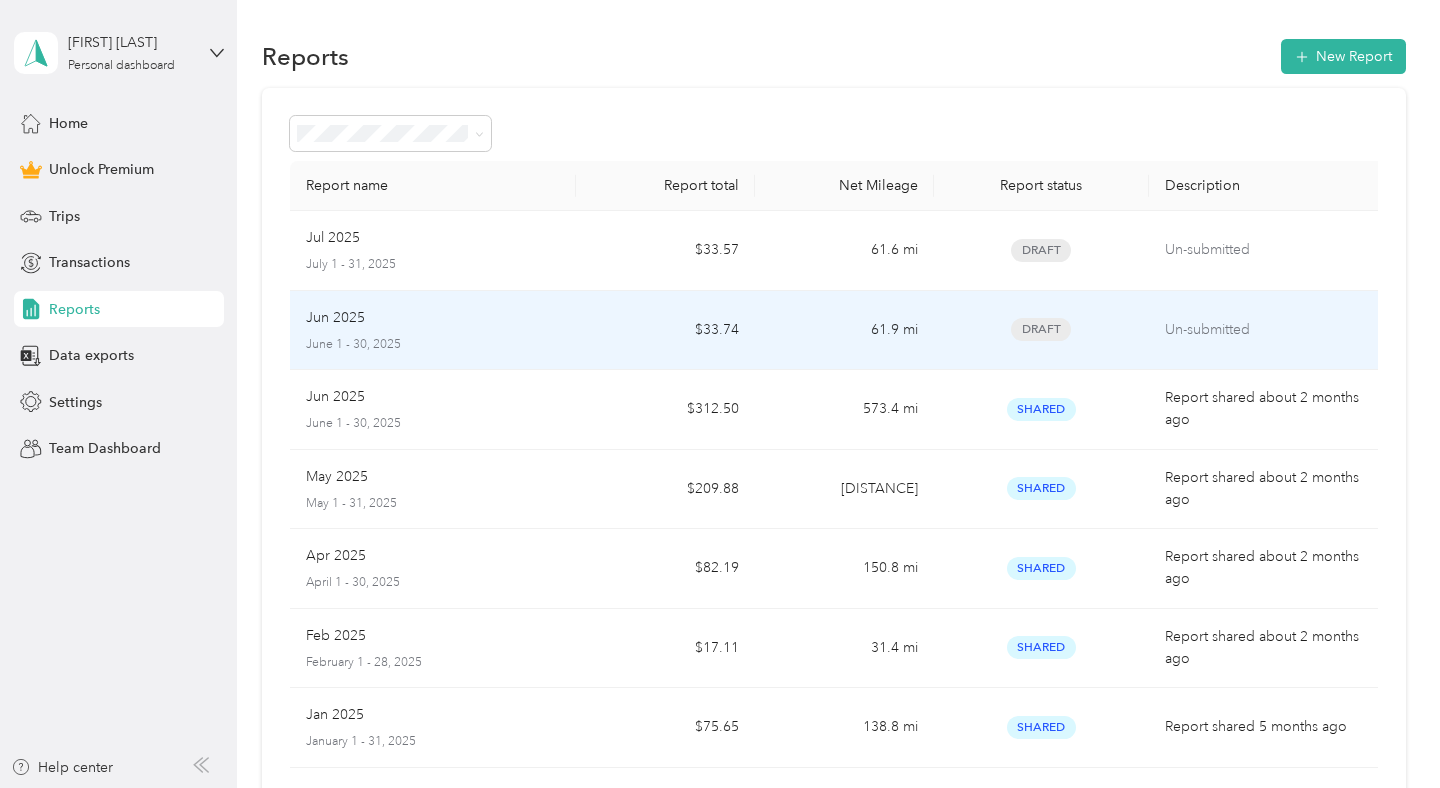click on "June 1 - 30, 2025" at bounding box center [433, 345] 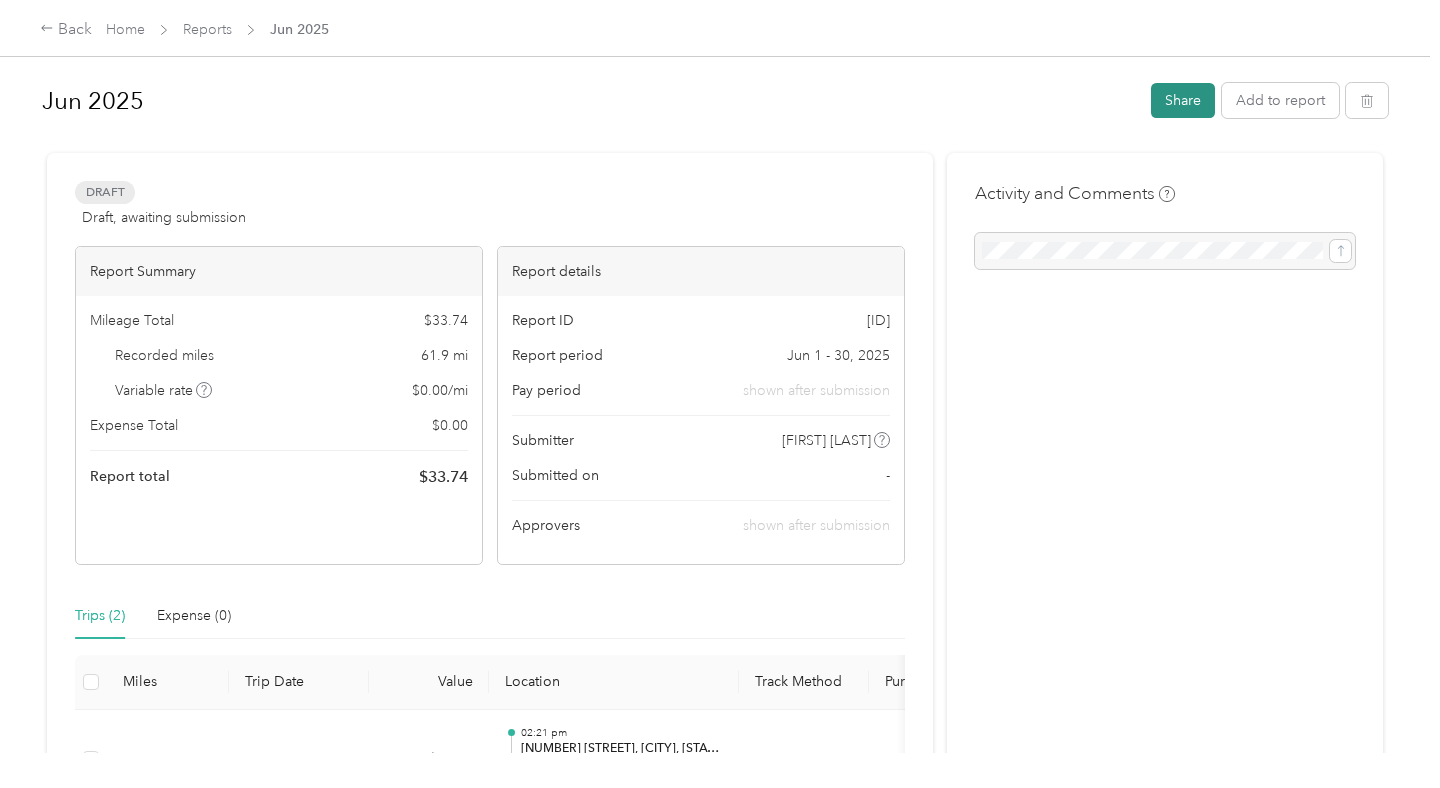 click on "Share" at bounding box center [1183, 100] 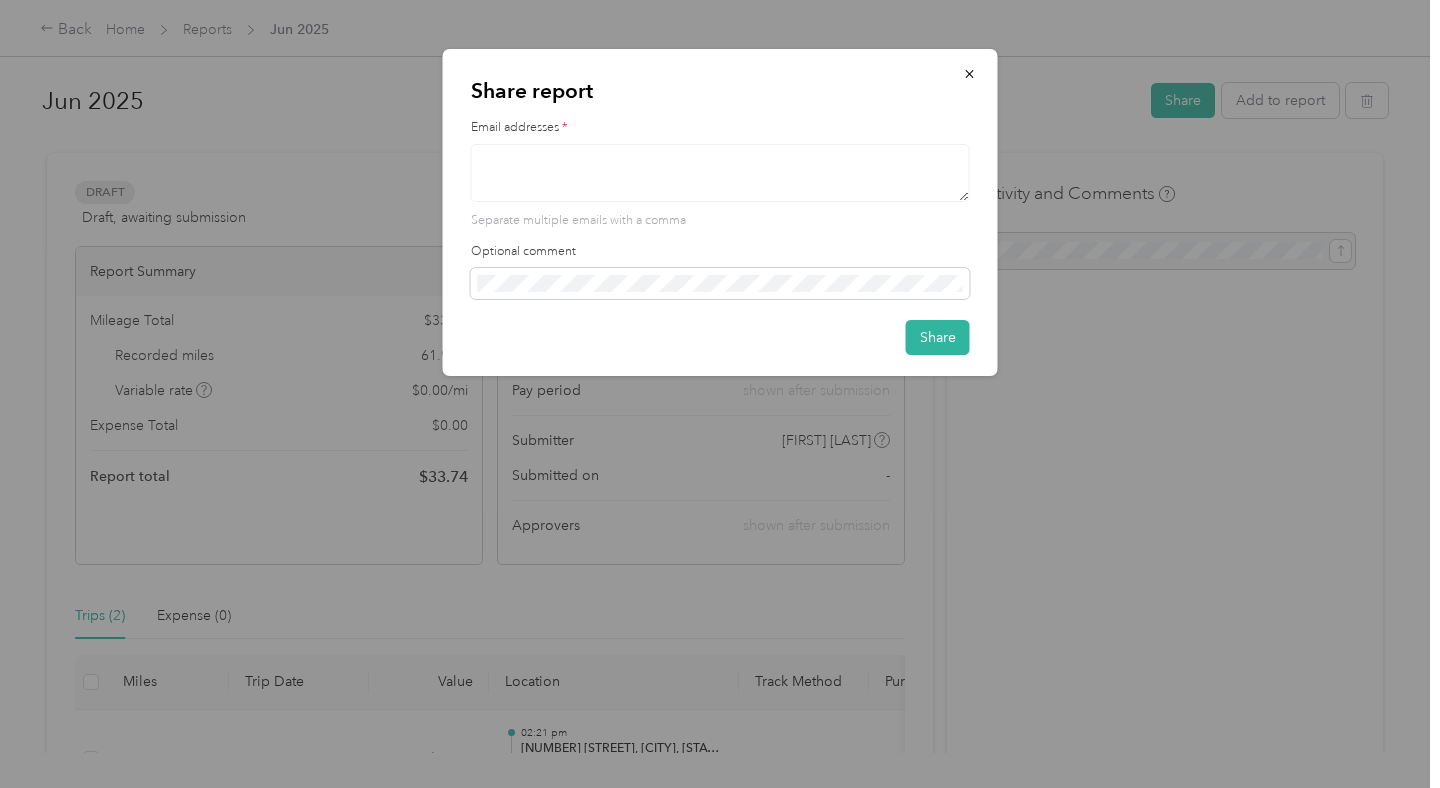 click at bounding box center (720, 173) 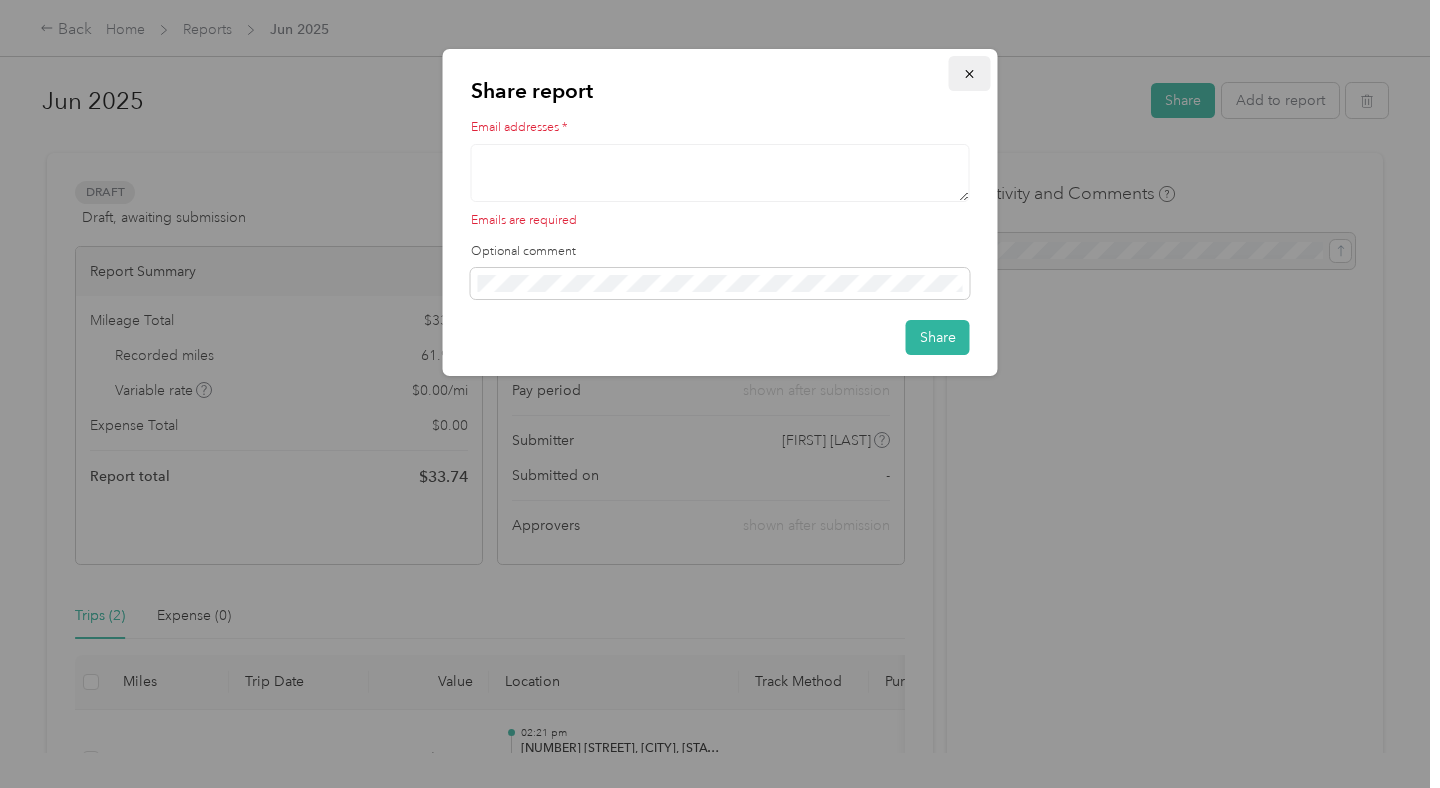 click 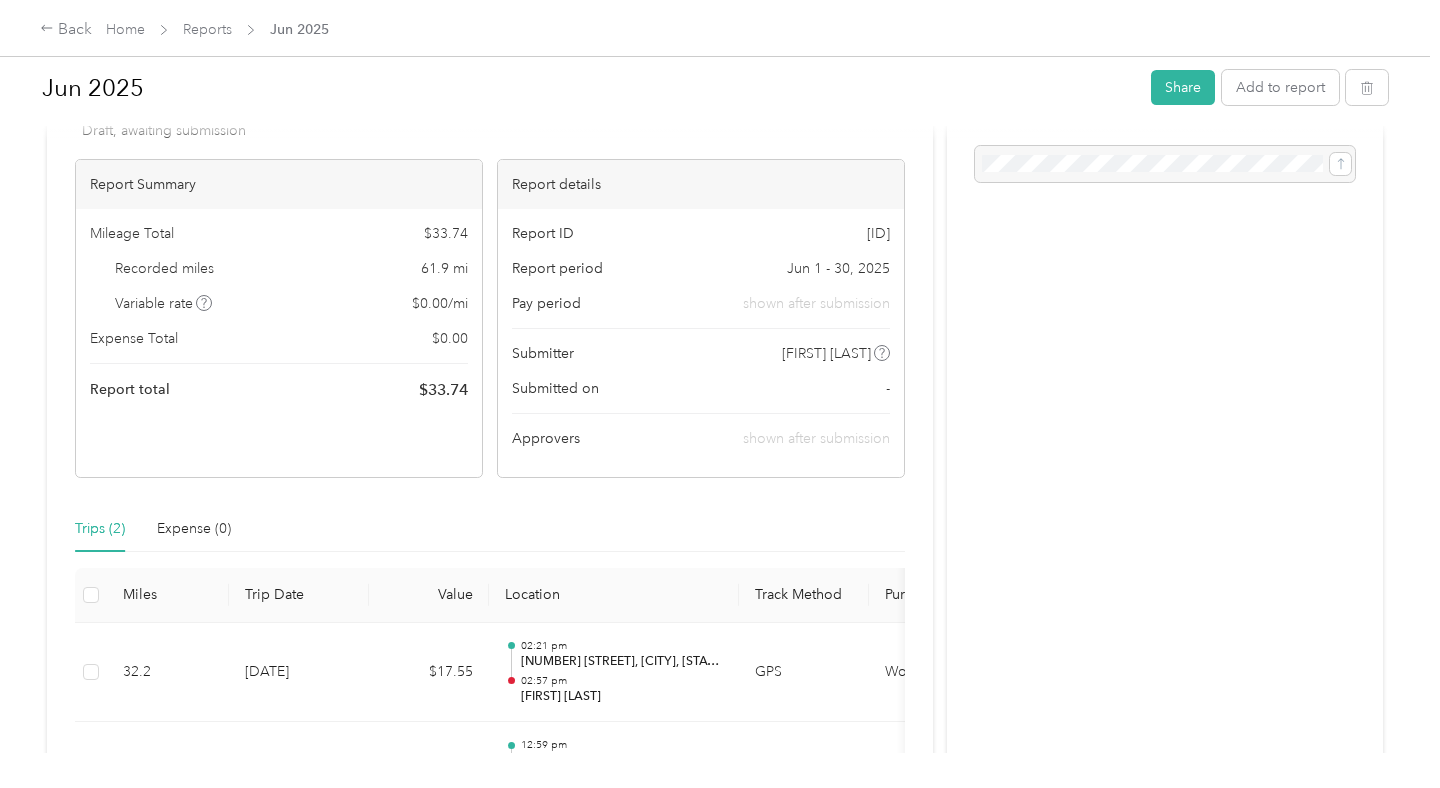 scroll, scrollTop: 0, scrollLeft: 0, axis: both 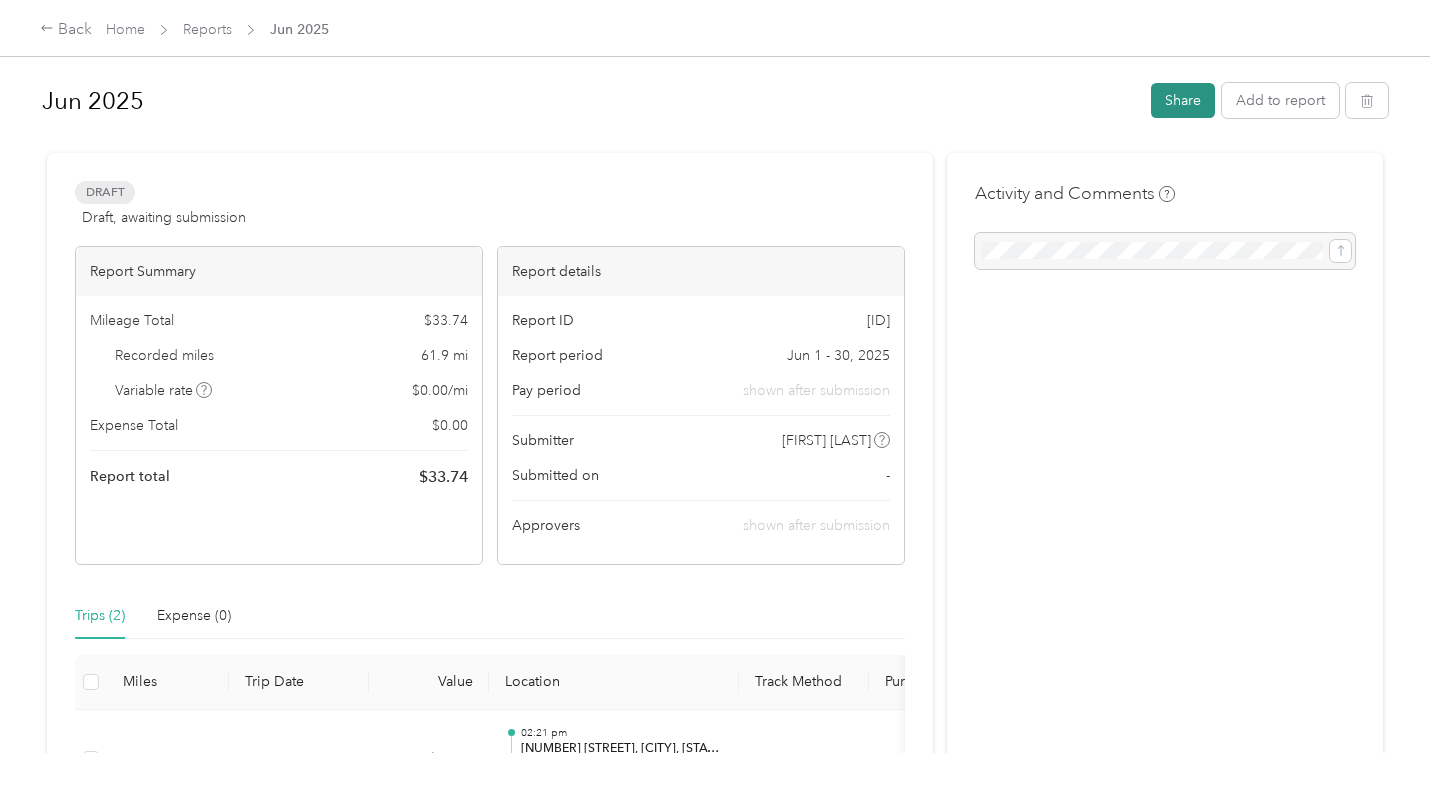 click on "Share" at bounding box center [1183, 100] 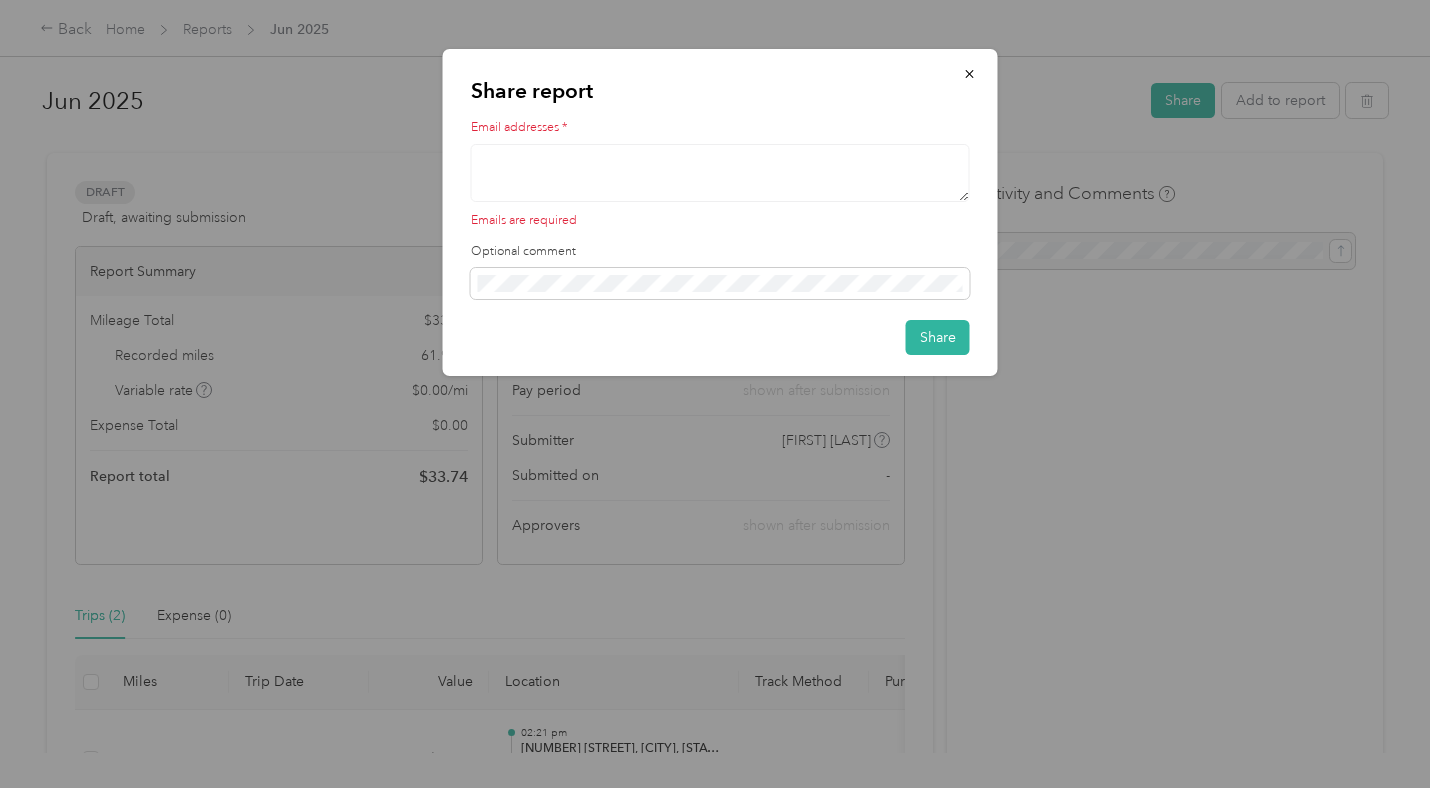 click at bounding box center [720, 173] 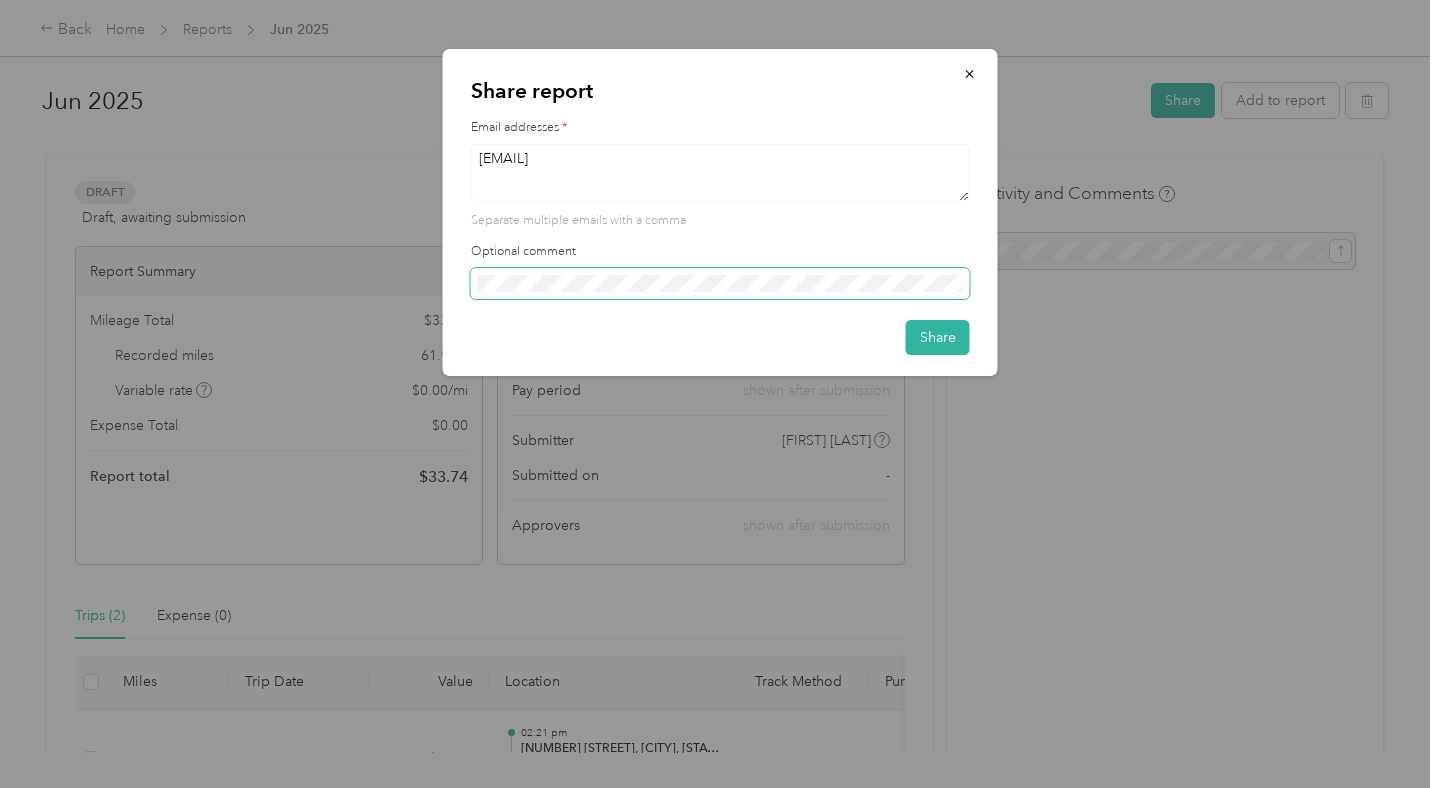 type on "[EMAIL]" 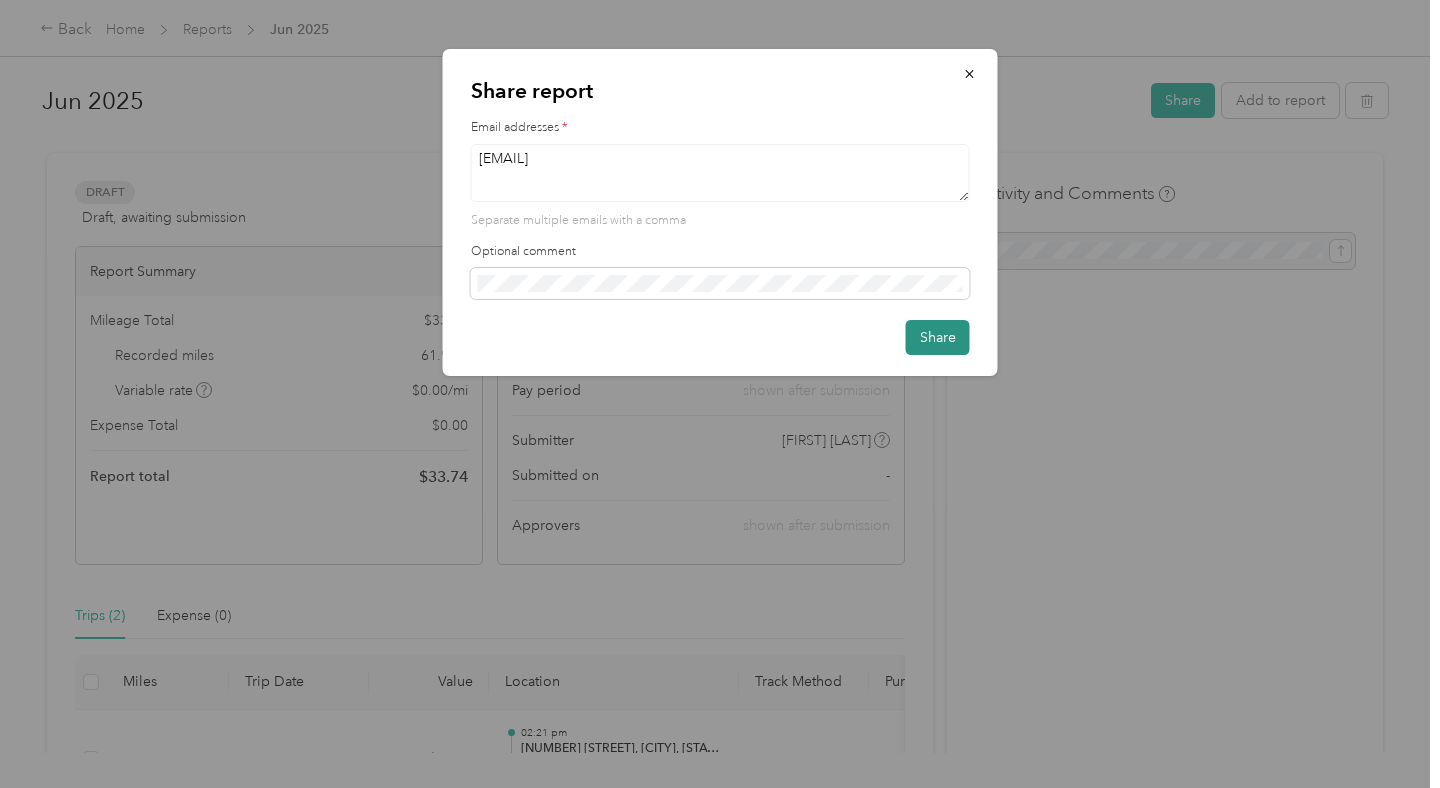 click on "Share" at bounding box center [938, 337] 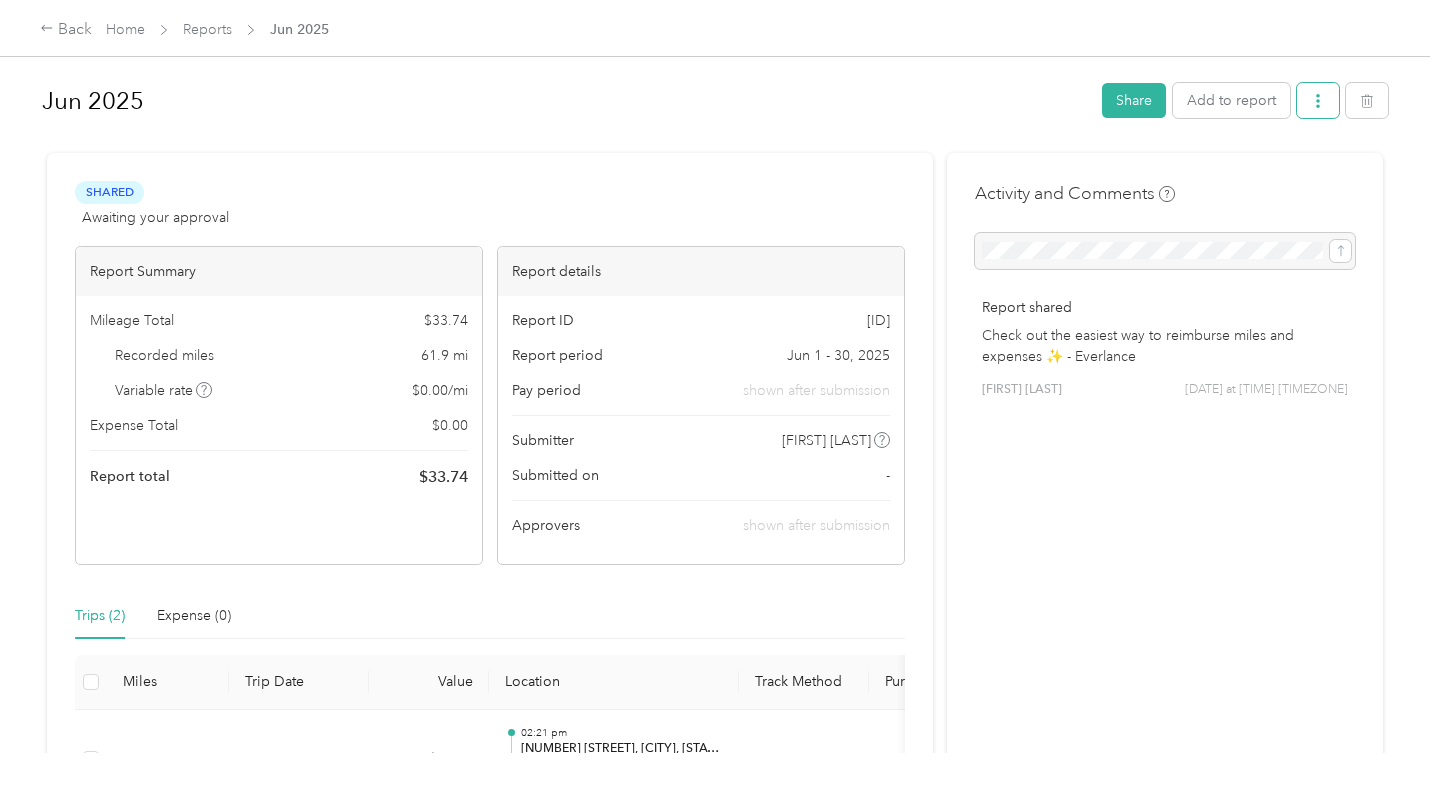 click at bounding box center [1318, 100] 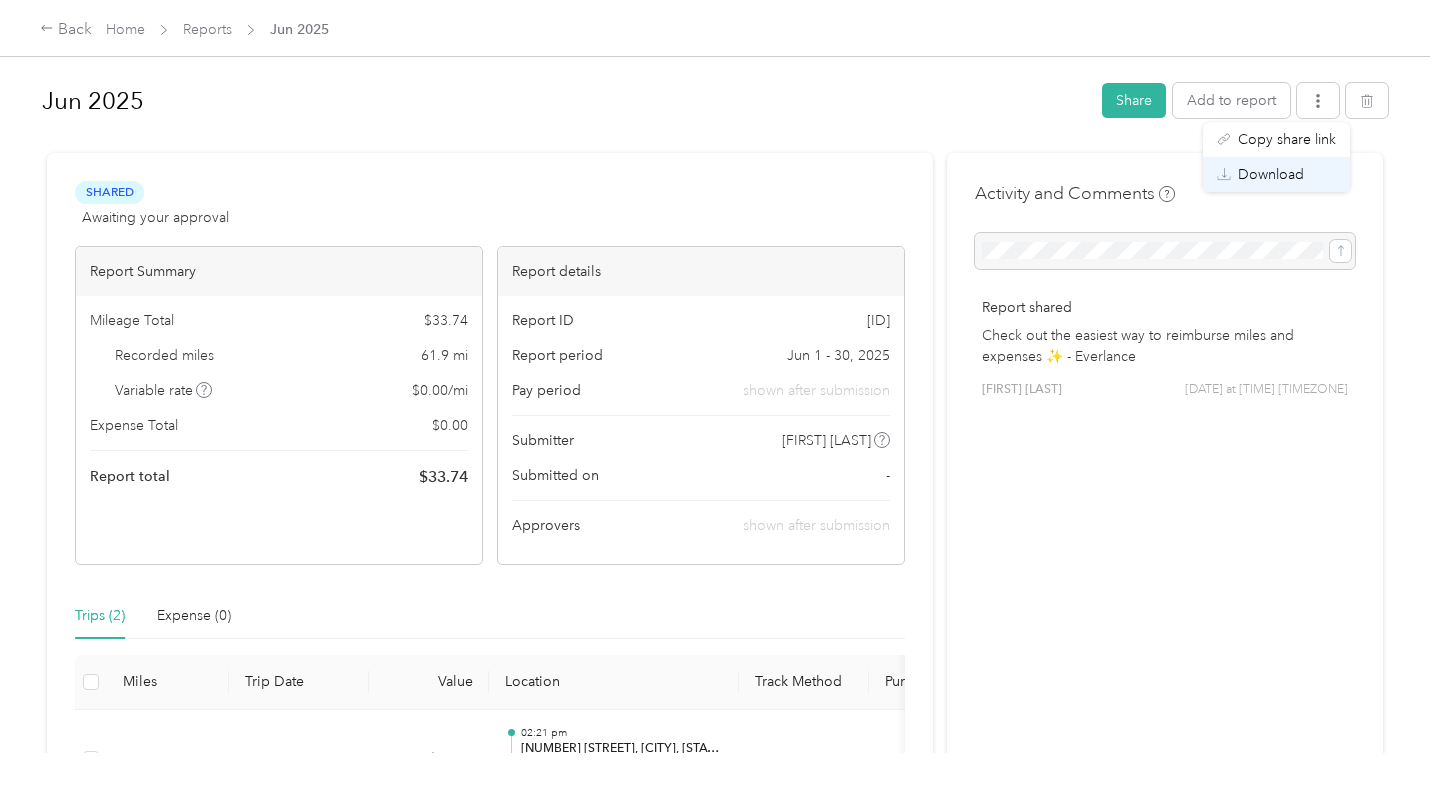 click on "Download" at bounding box center [1271, 174] 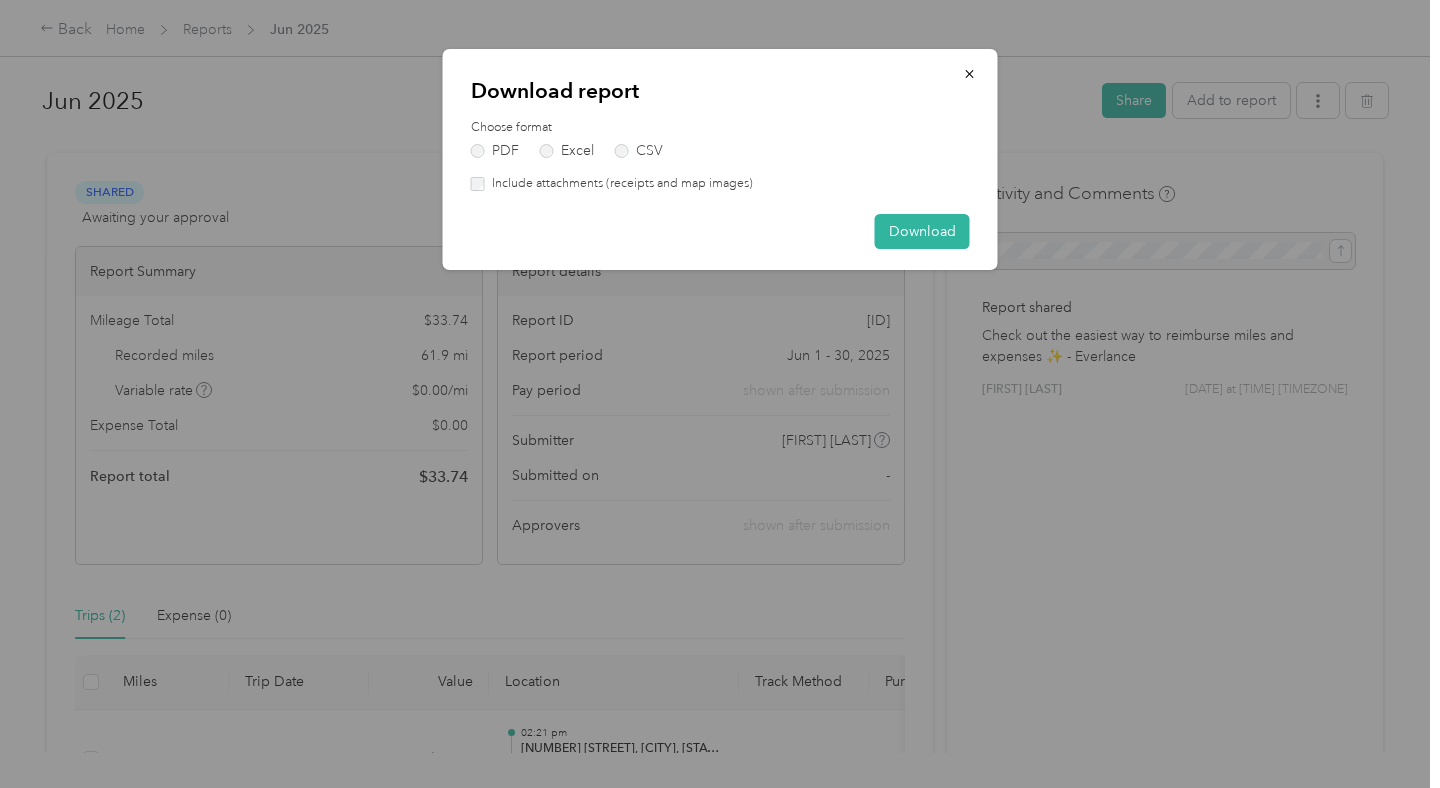 click on "Include attachments (receipts and map images)" at bounding box center [619, 184] 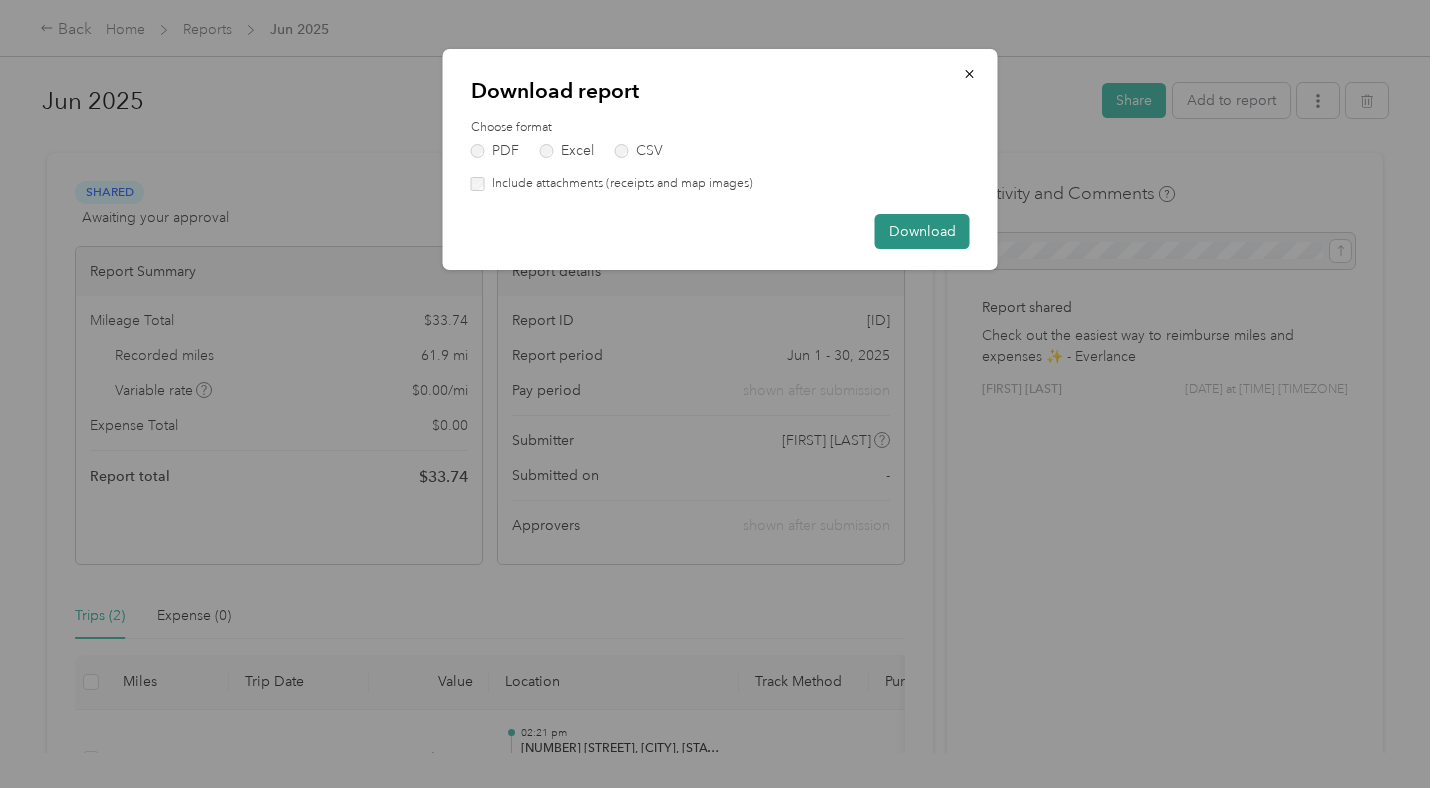click on "Download" at bounding box center [922, 231] 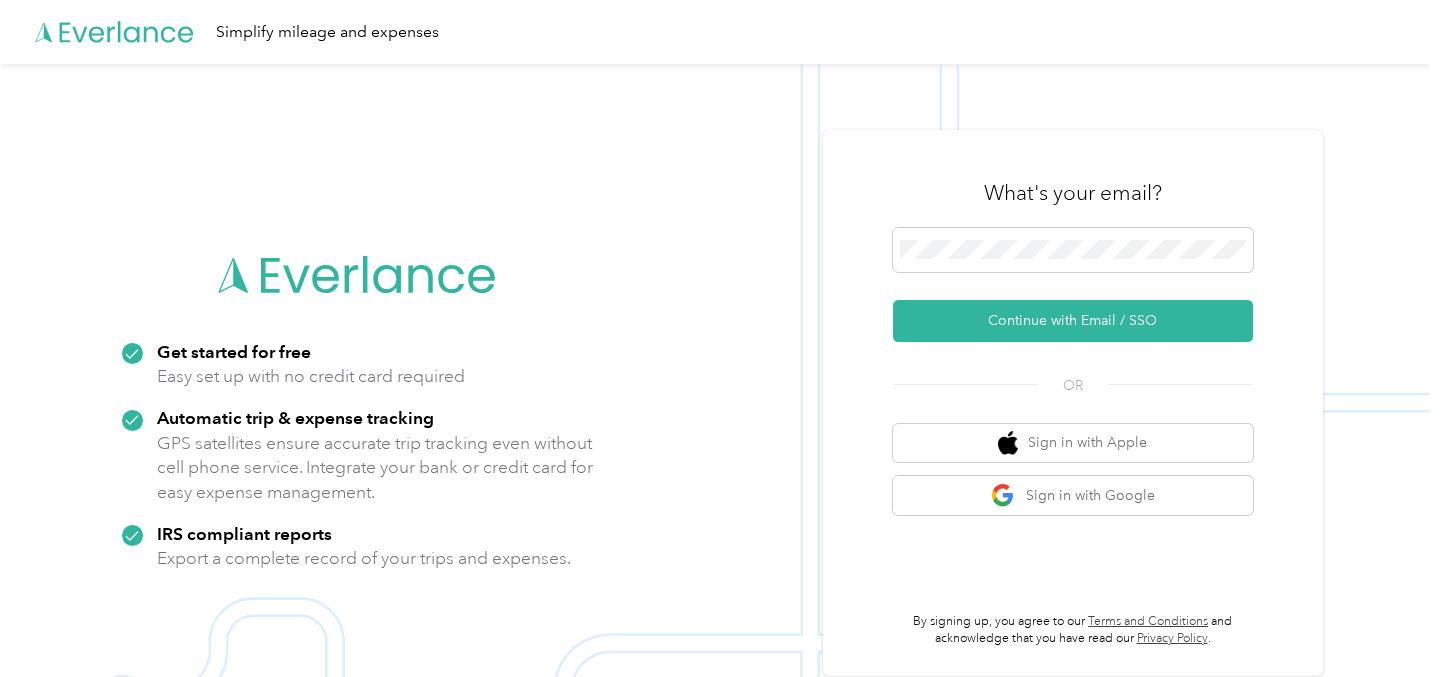 scroll, scrollTop: 0, scrollLeft: 0, axis: both 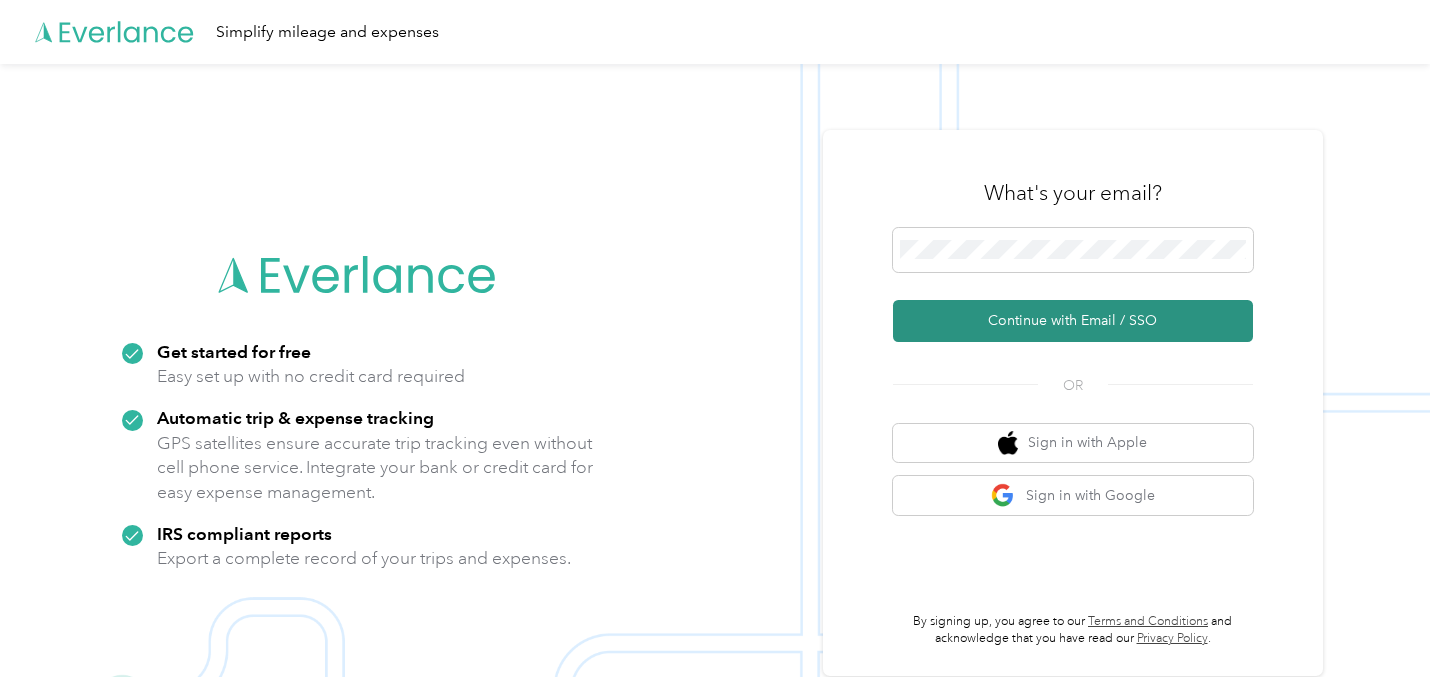 click on "Continue with Email / SSO" at bounding box center (1073, 321) 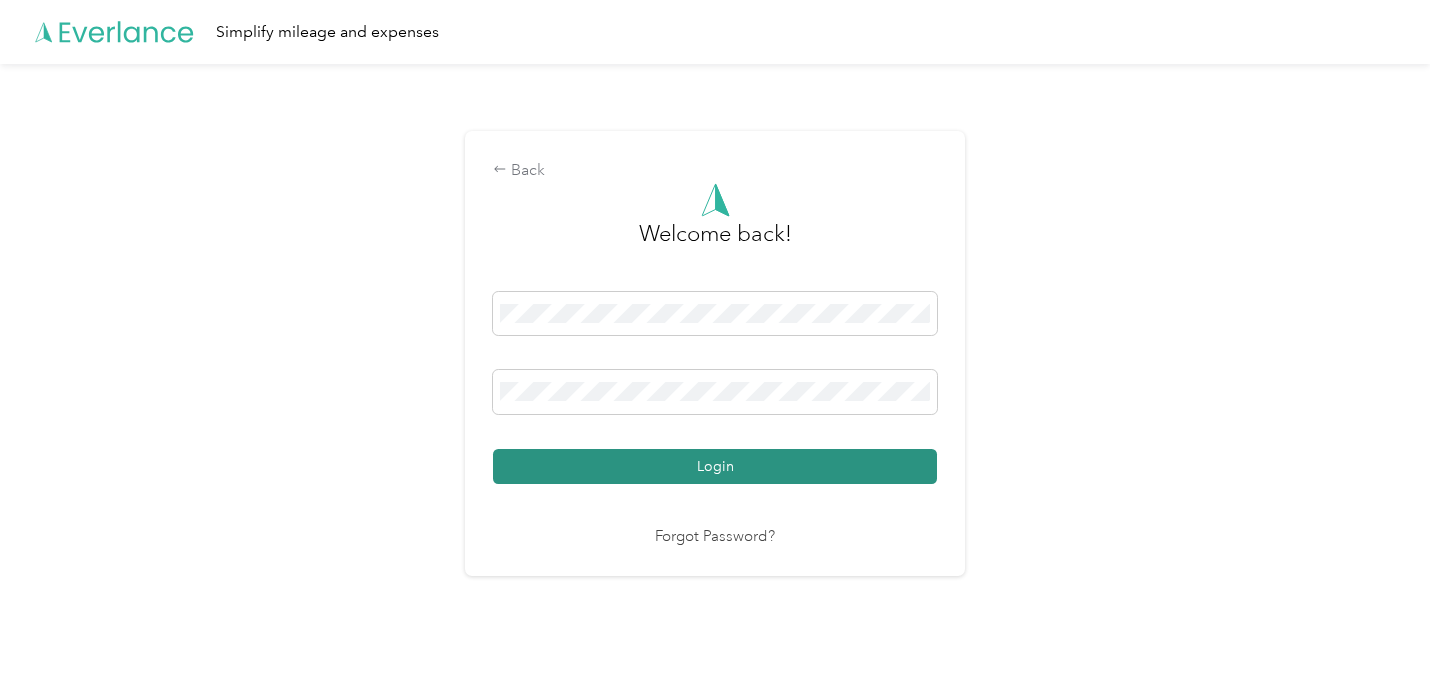 click on "Login" at bounding box center (715, 466) 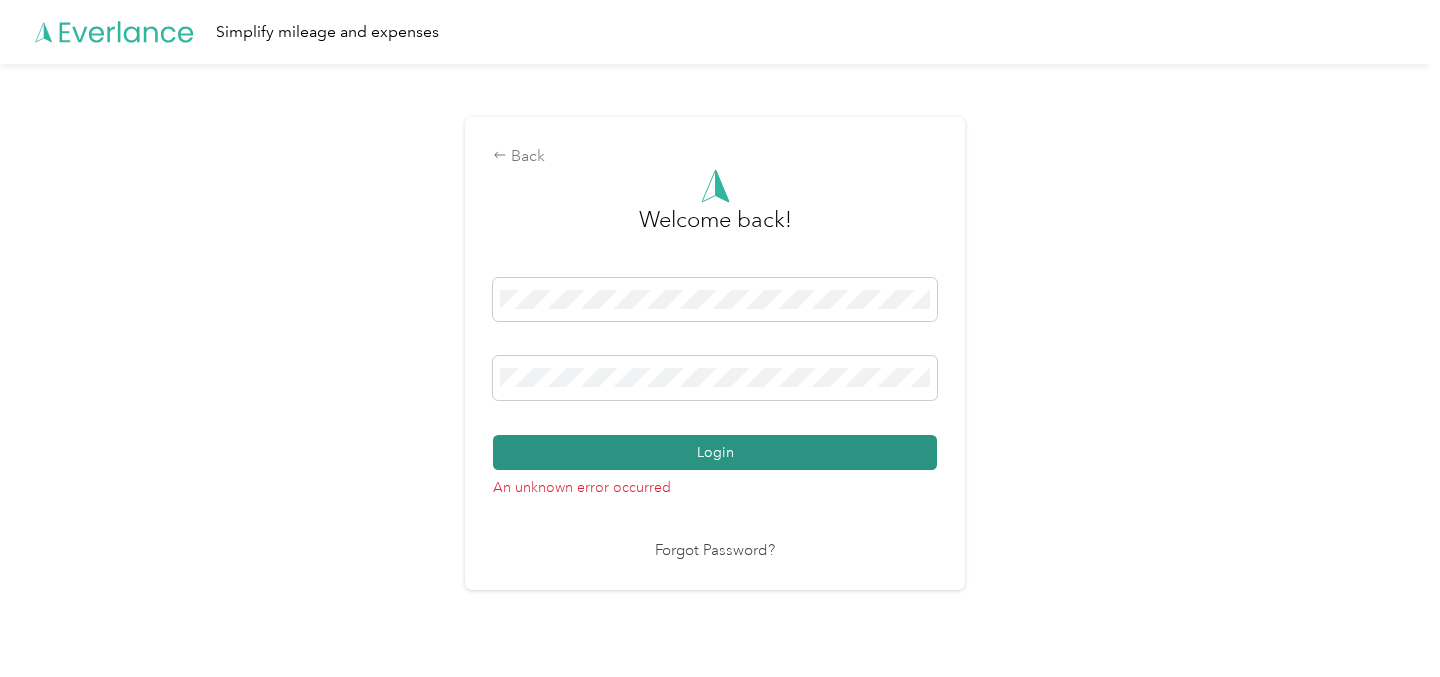 click on "Login" at bounding box center (715, 452) 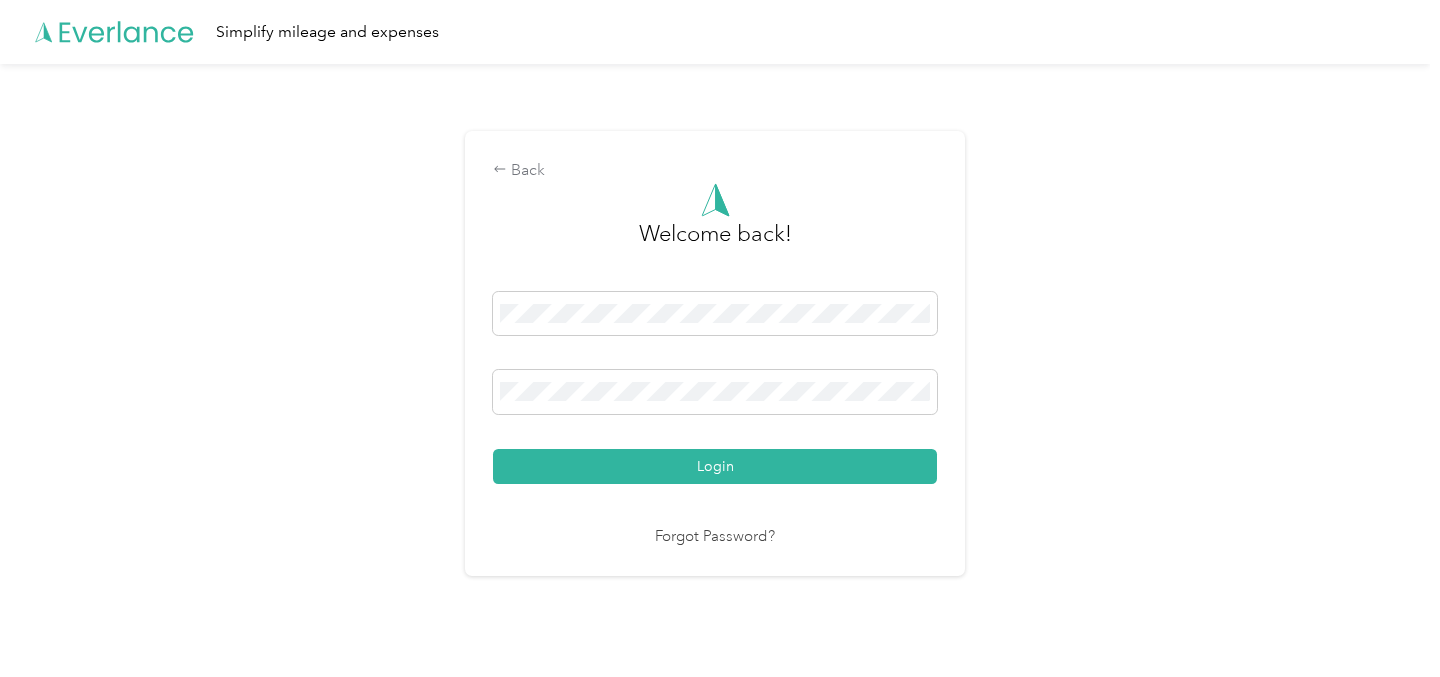 scroll, scrollTop: 0, scrollLeft: 0, axis: both 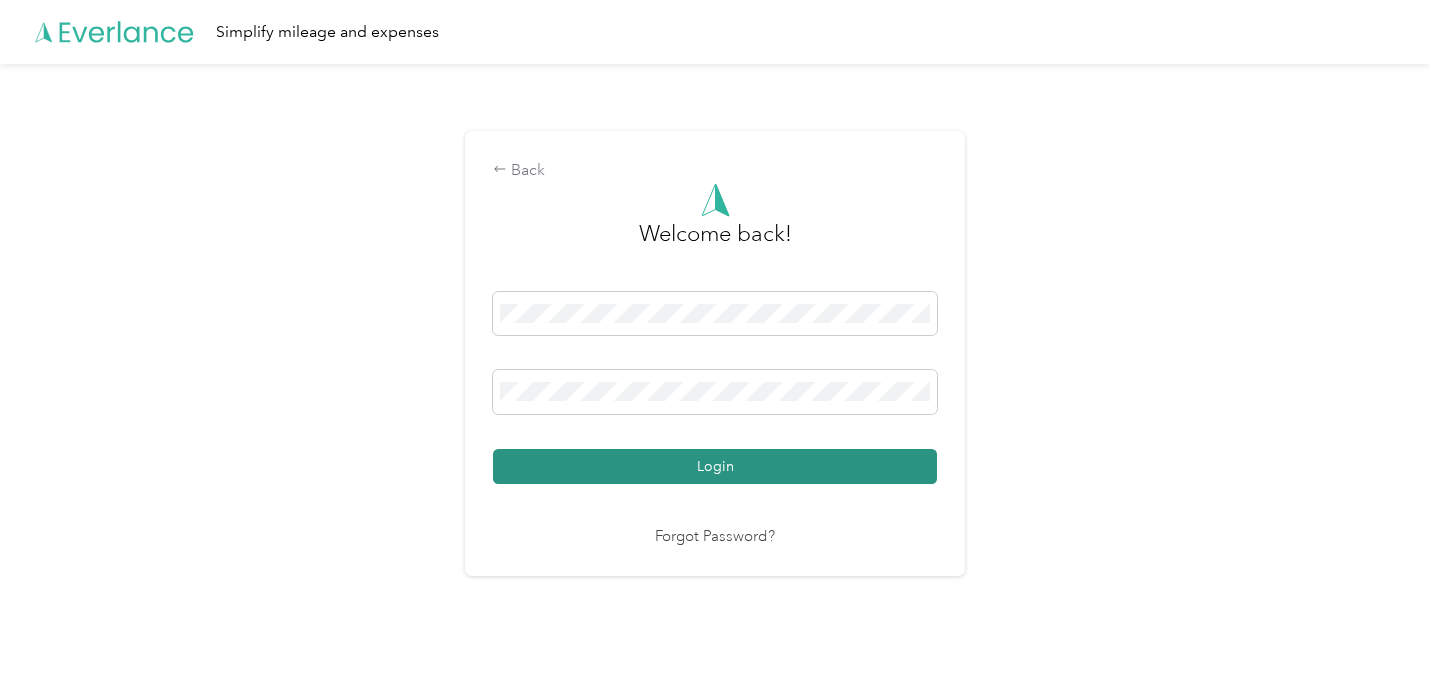 click on "Login" at bounding box center [715, 466] 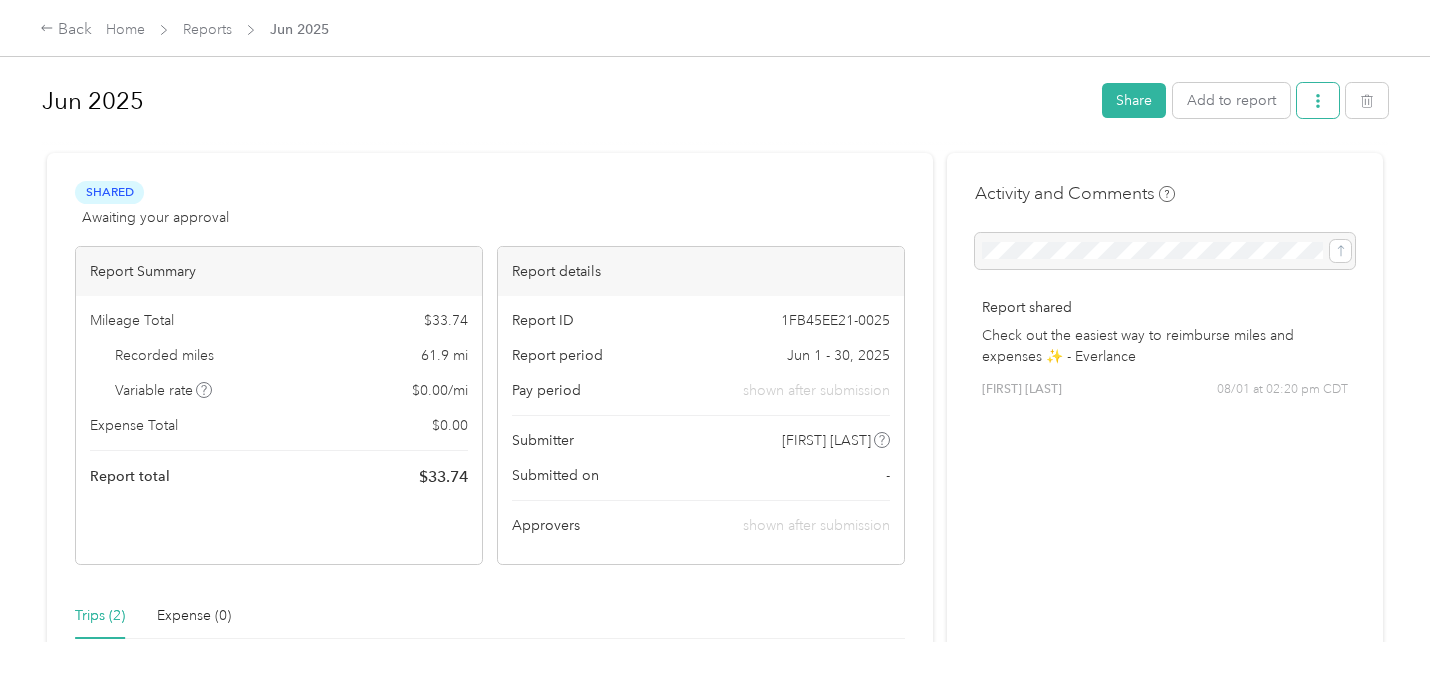 click at bounding box center (1318, 100) 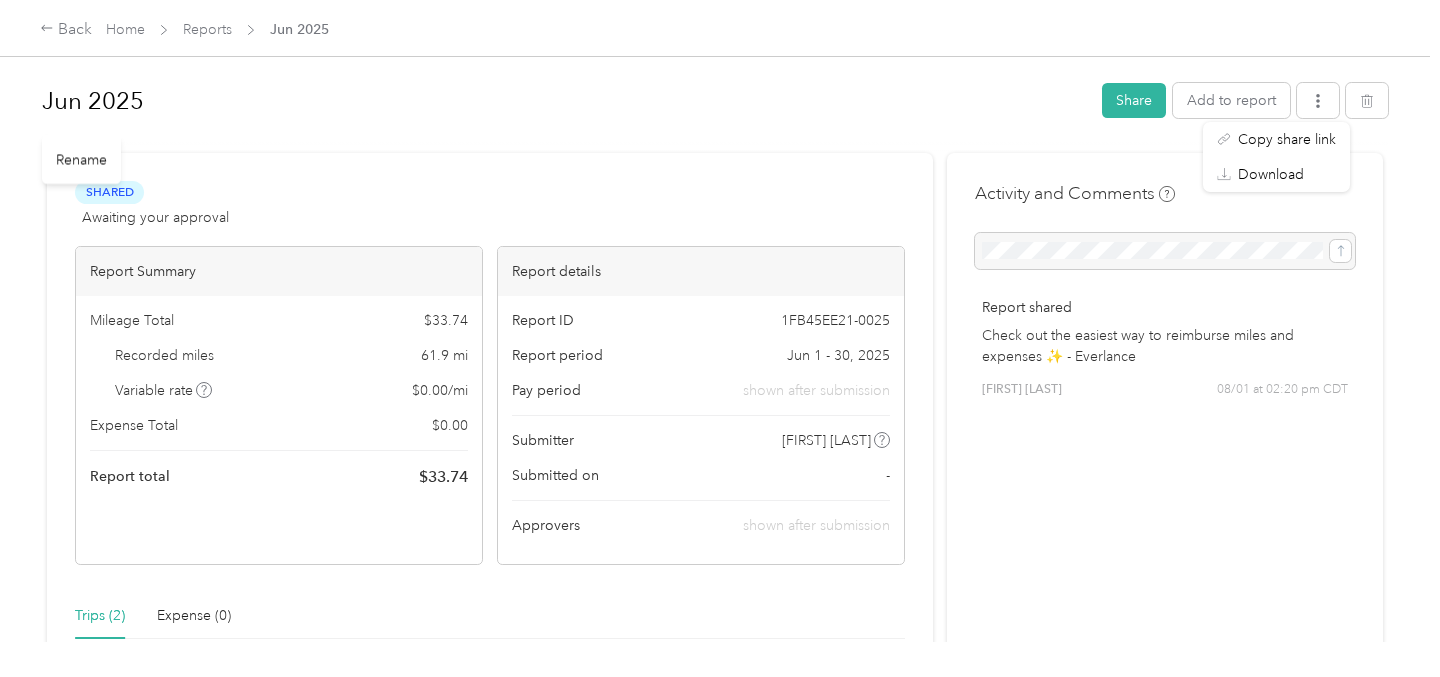 click on "Jun 2025" at bounding box center [565, 101] 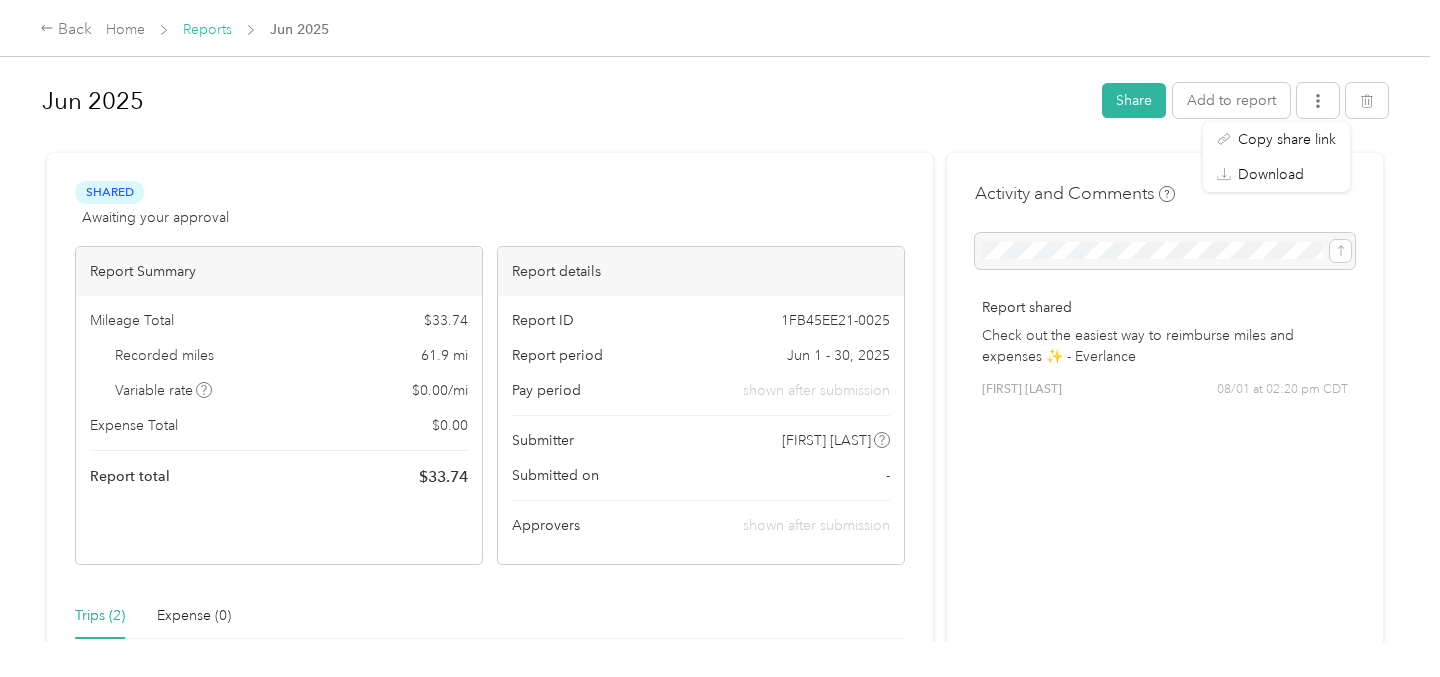 click on "Reports" at bounding box center (207, 29) 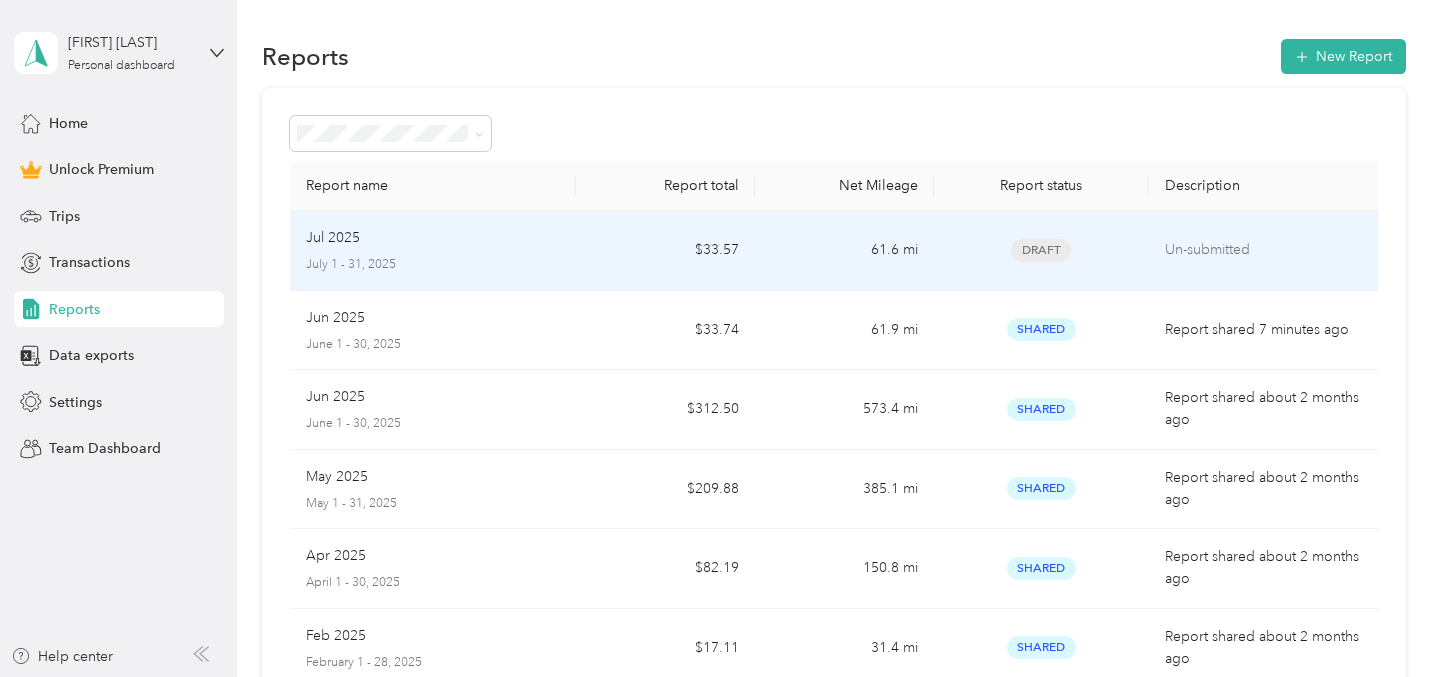 click on "Draft" at bounding box center [1041, 251] 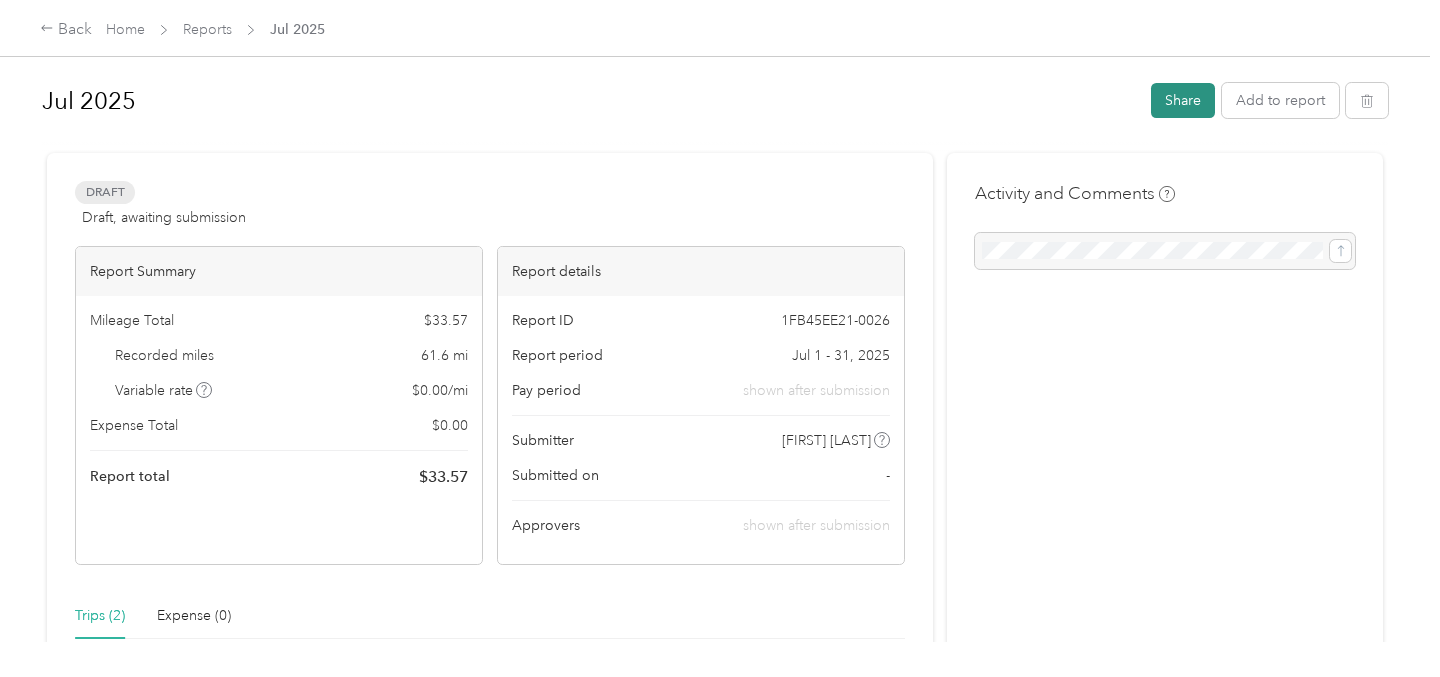 click on "Share" at bounding box center [1183, 100] 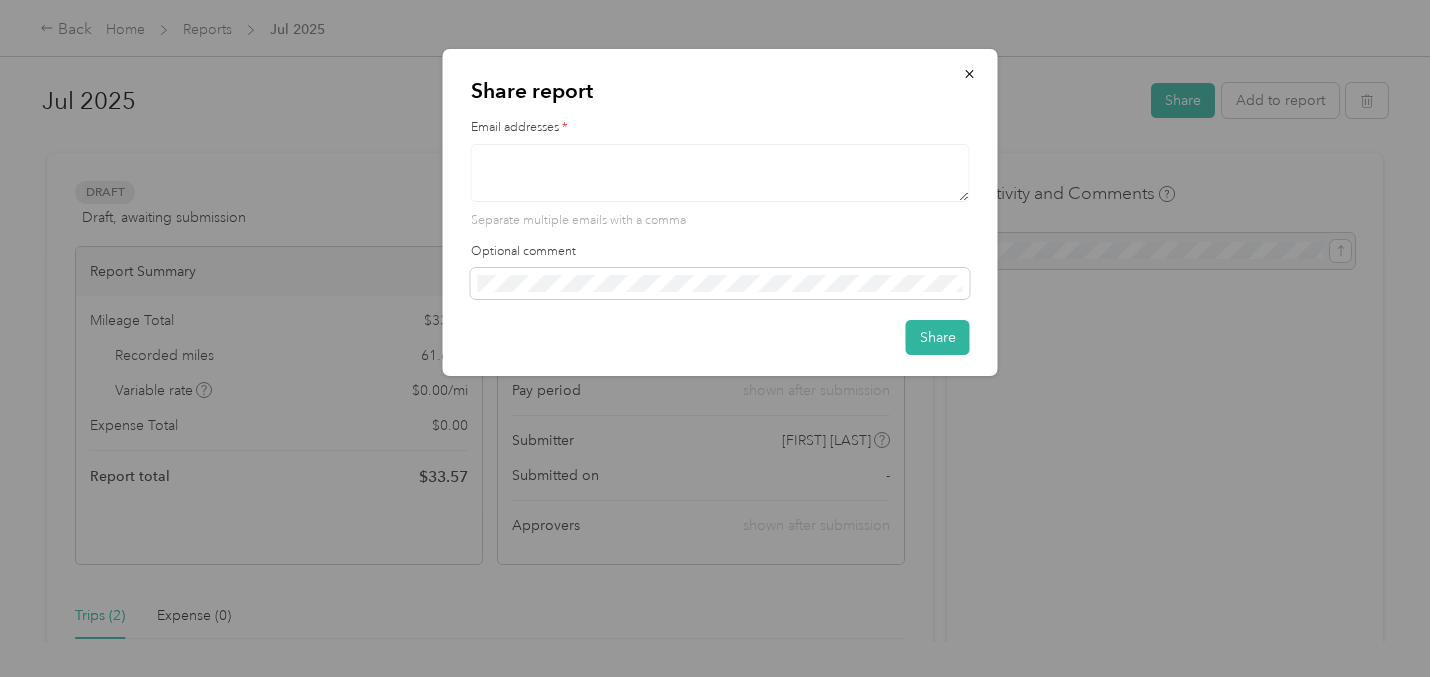 click at bounding box center (720, 173) 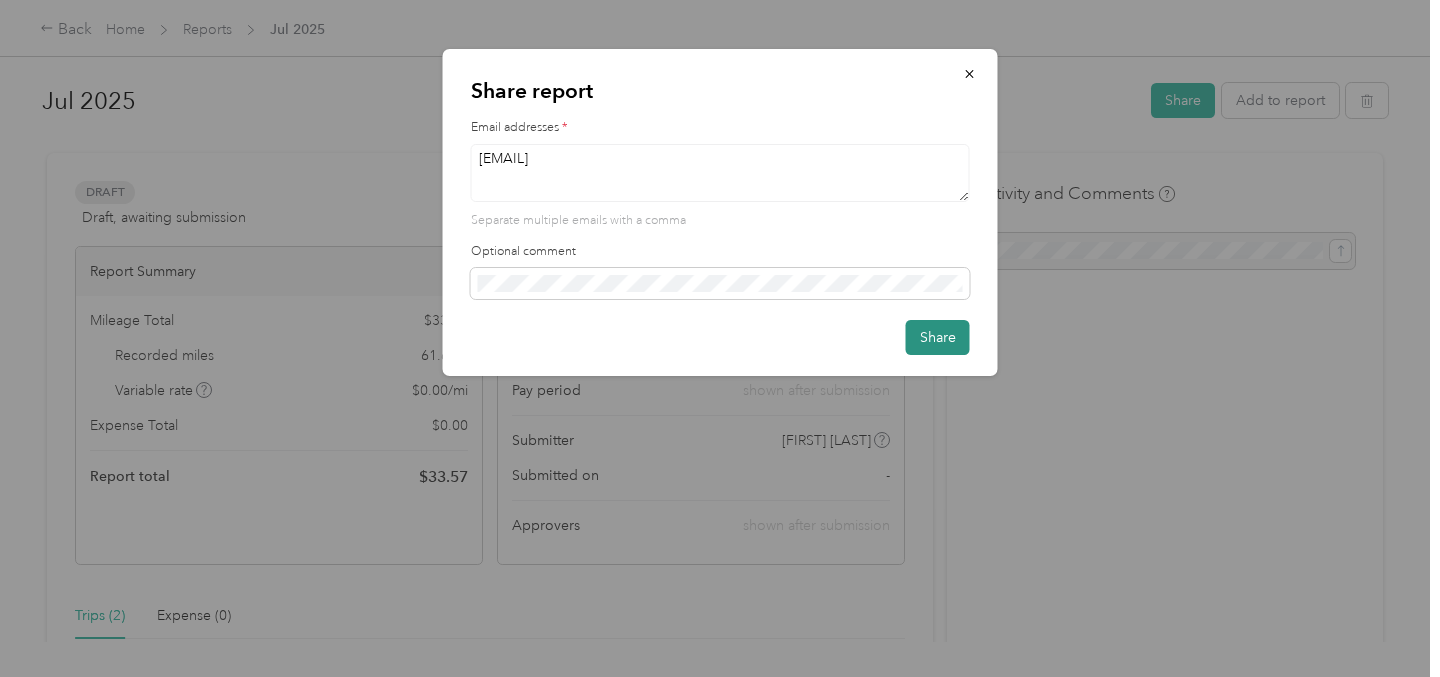 type on "[EMAIL]" 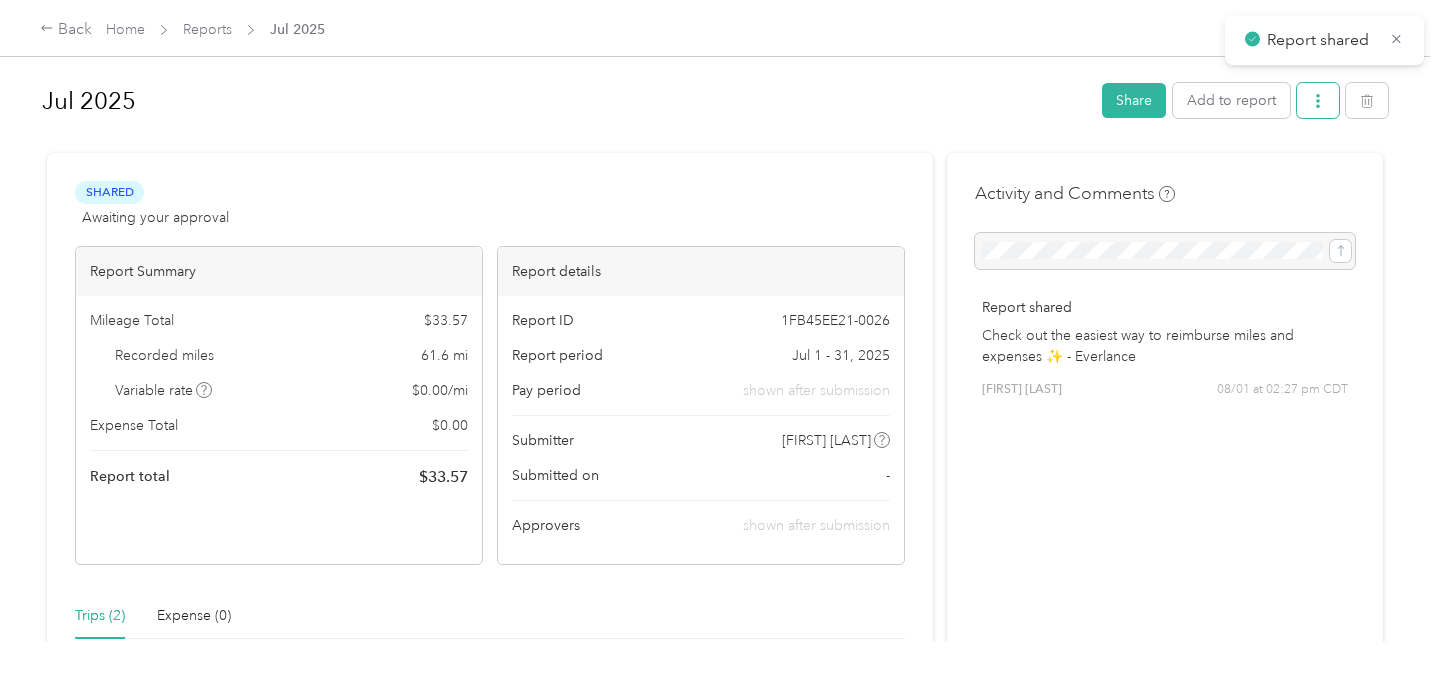 click 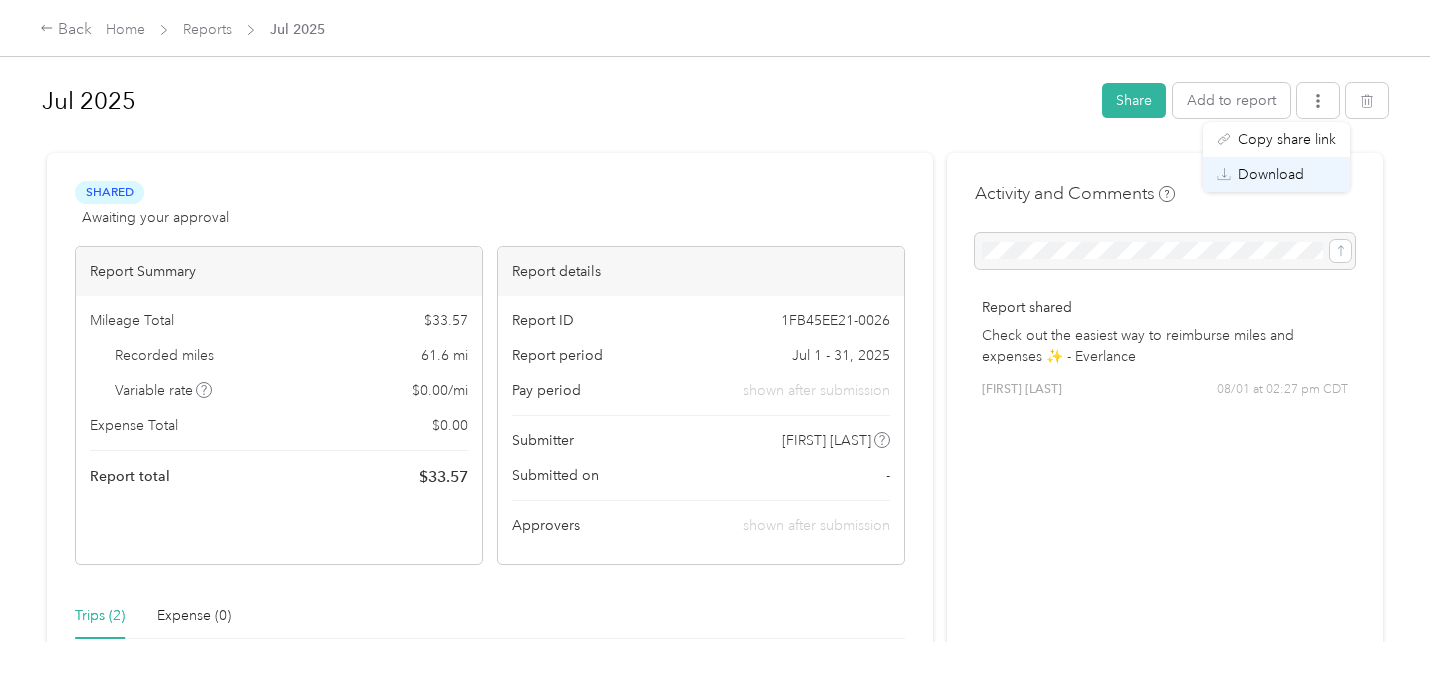 click on "Download" at bounding box center [1271, 174] 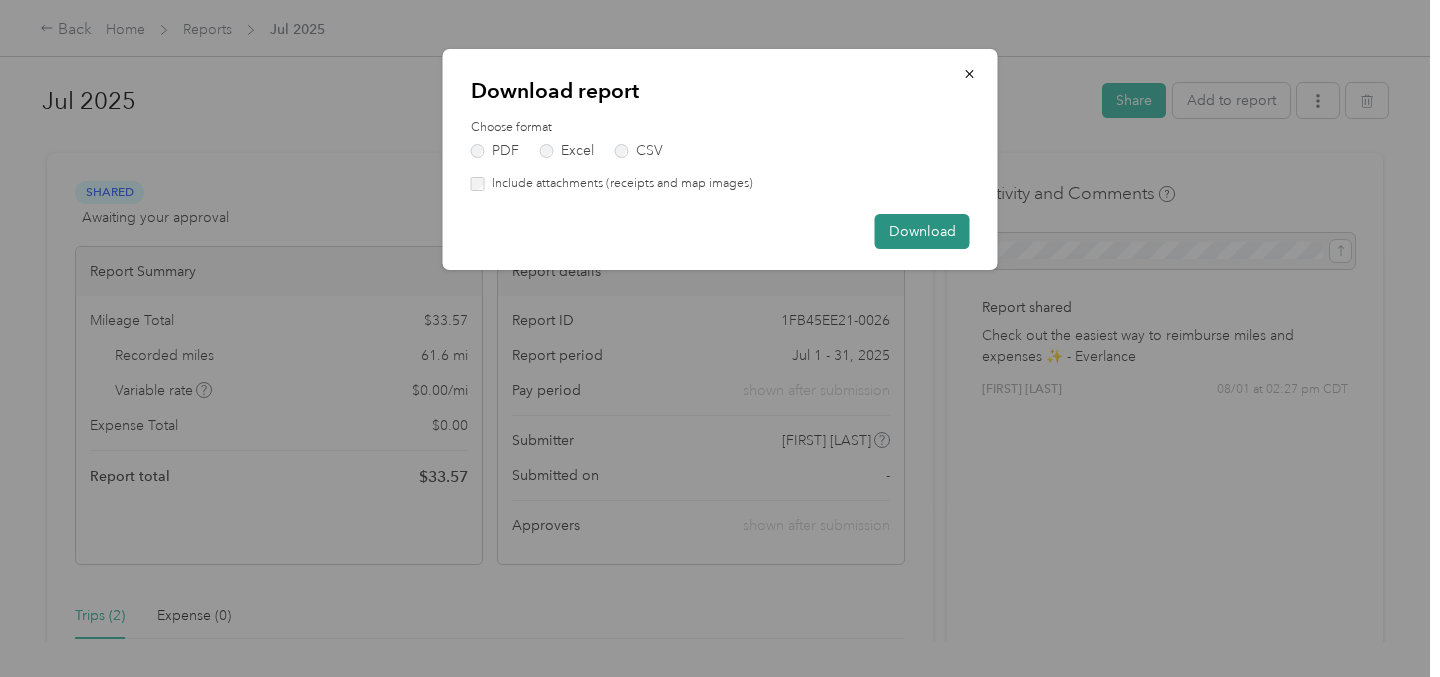 click on "Download" at bounding box center (922, 231) 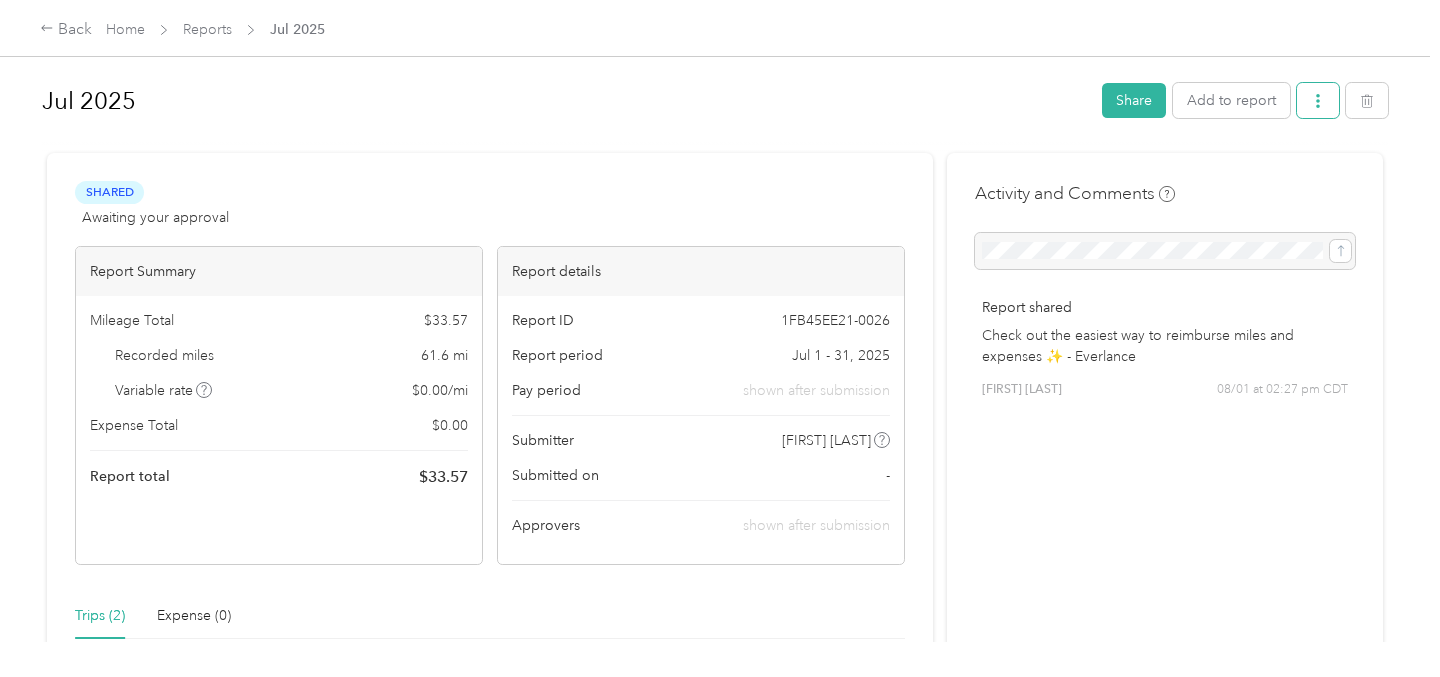 click 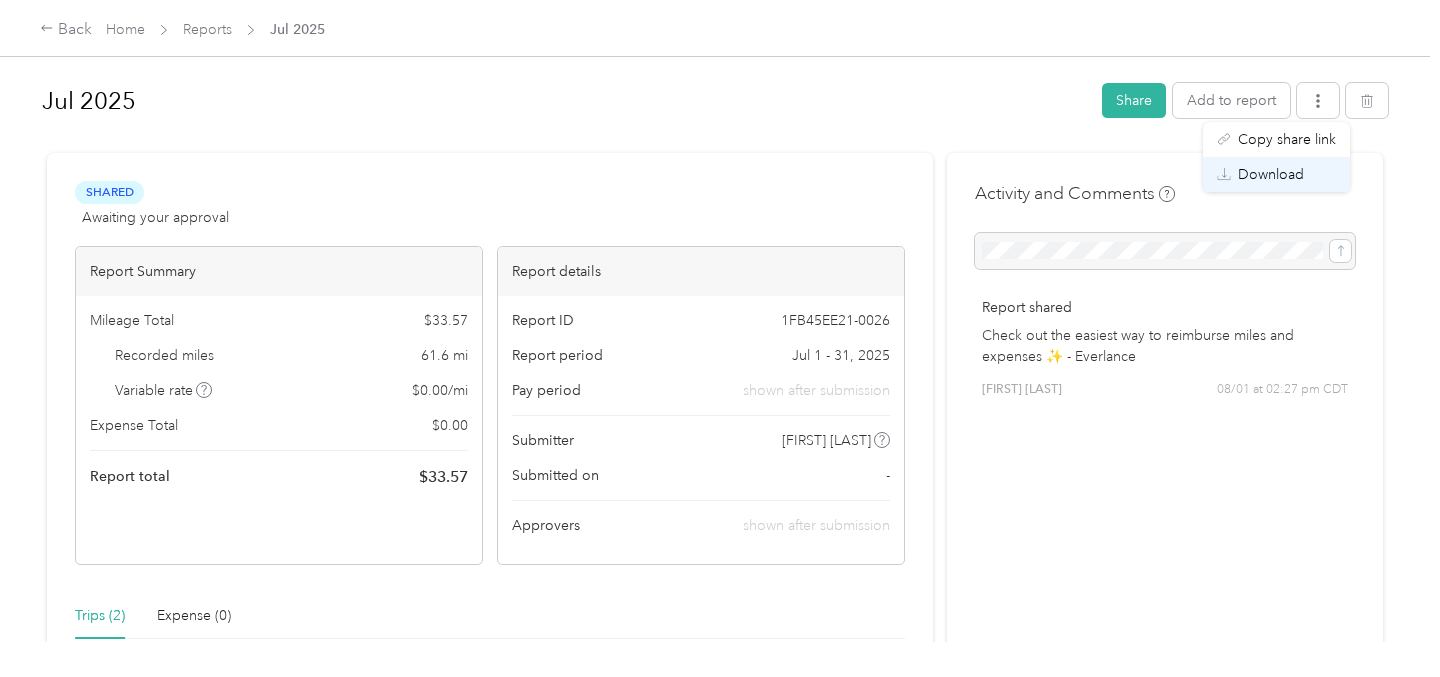click on "Download" at bounding box center (1276, 174) 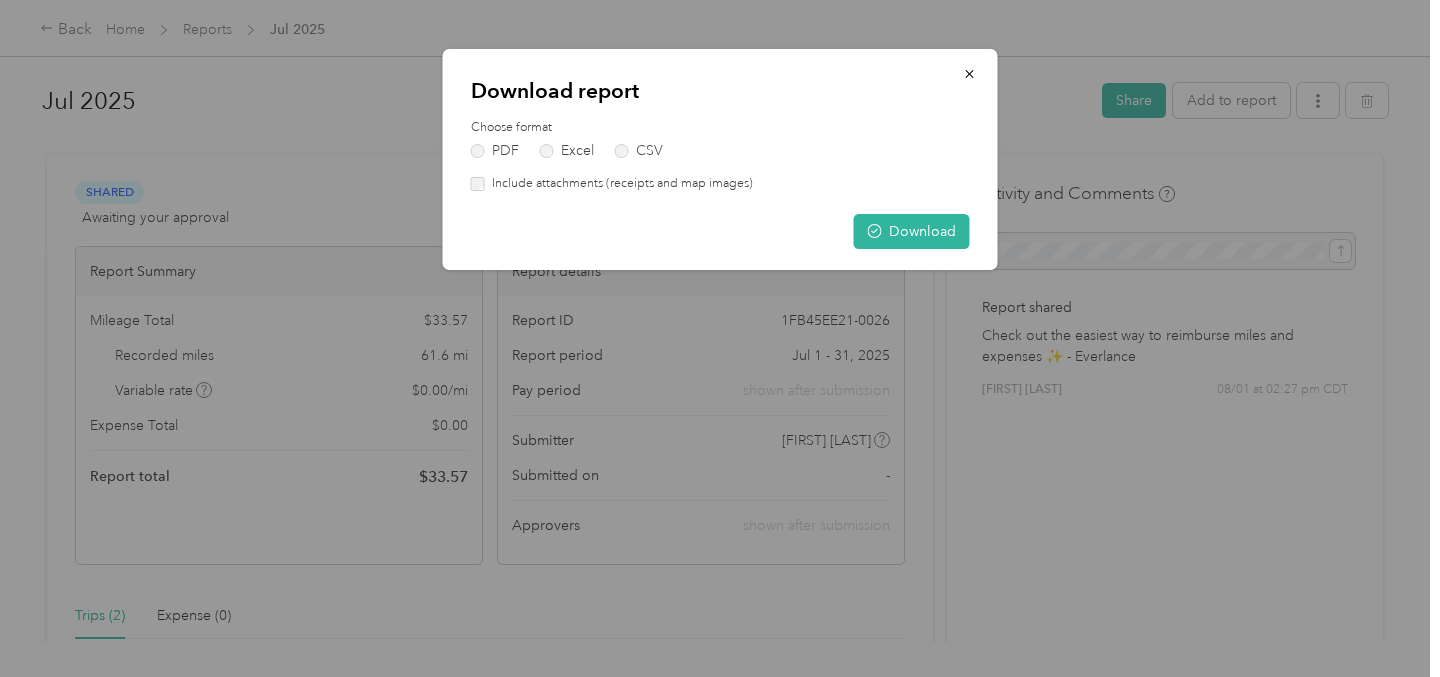 click on "Include attachments (receipts and map images)" at bounding box center [619, 184] 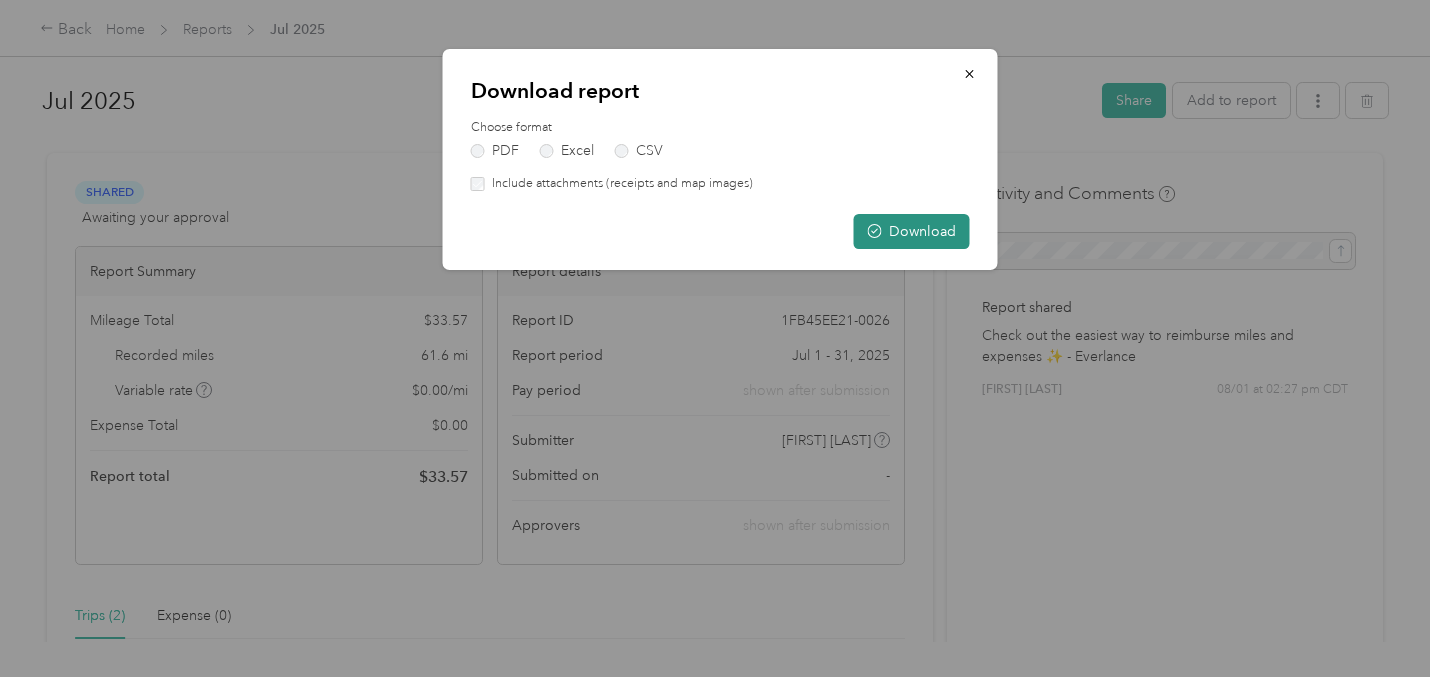click on "Download" at bounding box center [912, 231] 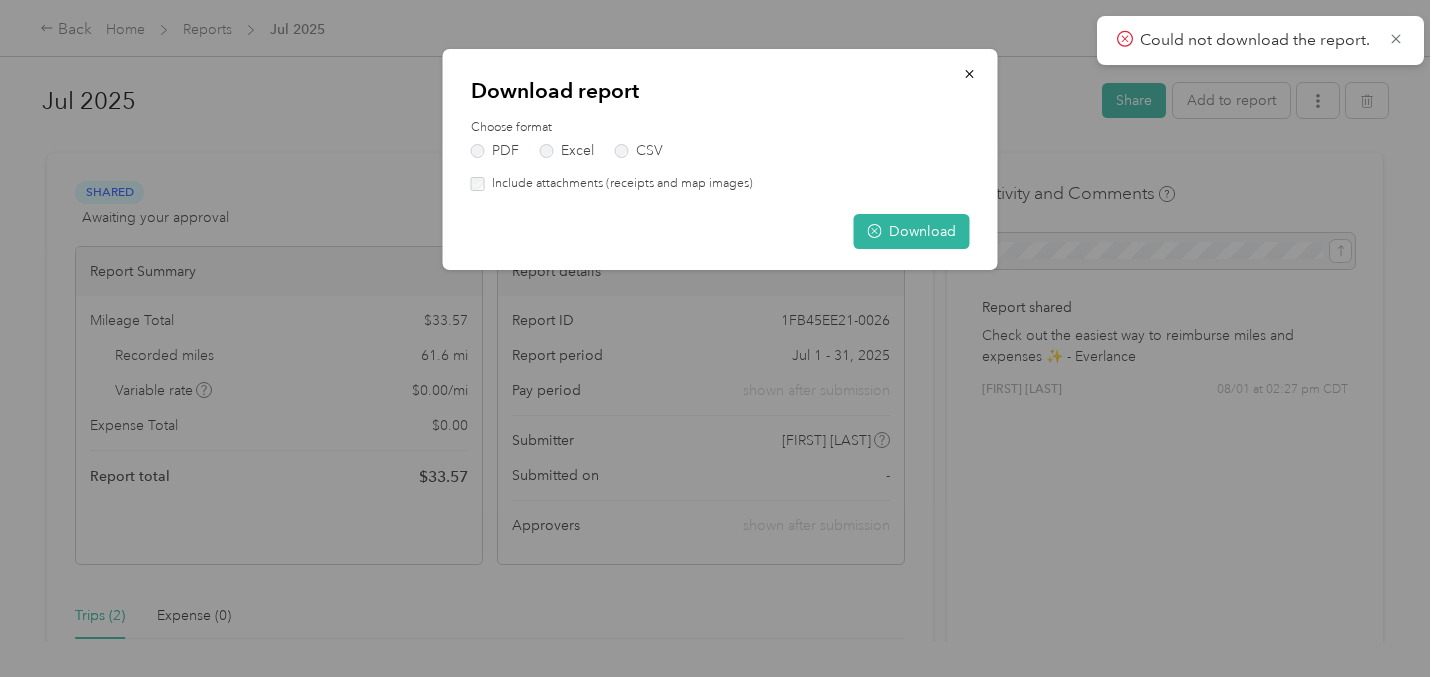 click on "Could not download the report." at bounding box center (1257, 40) 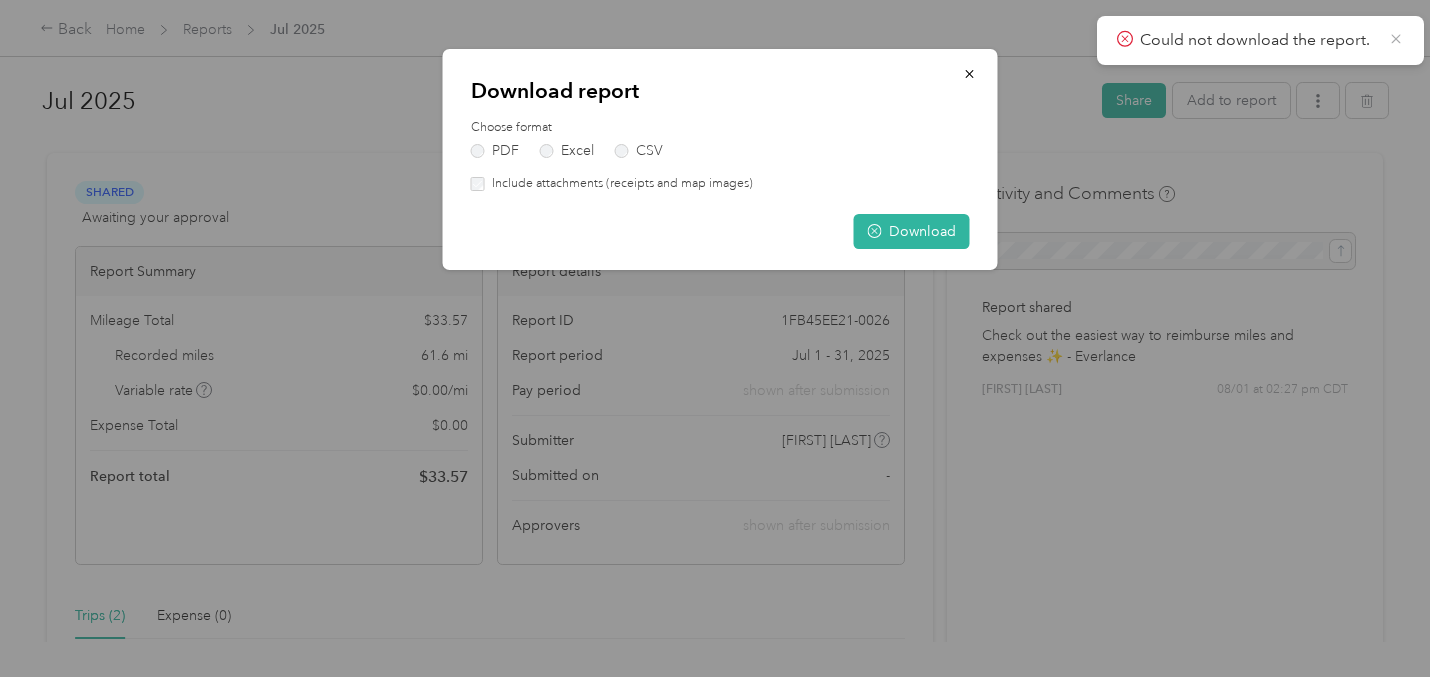 click 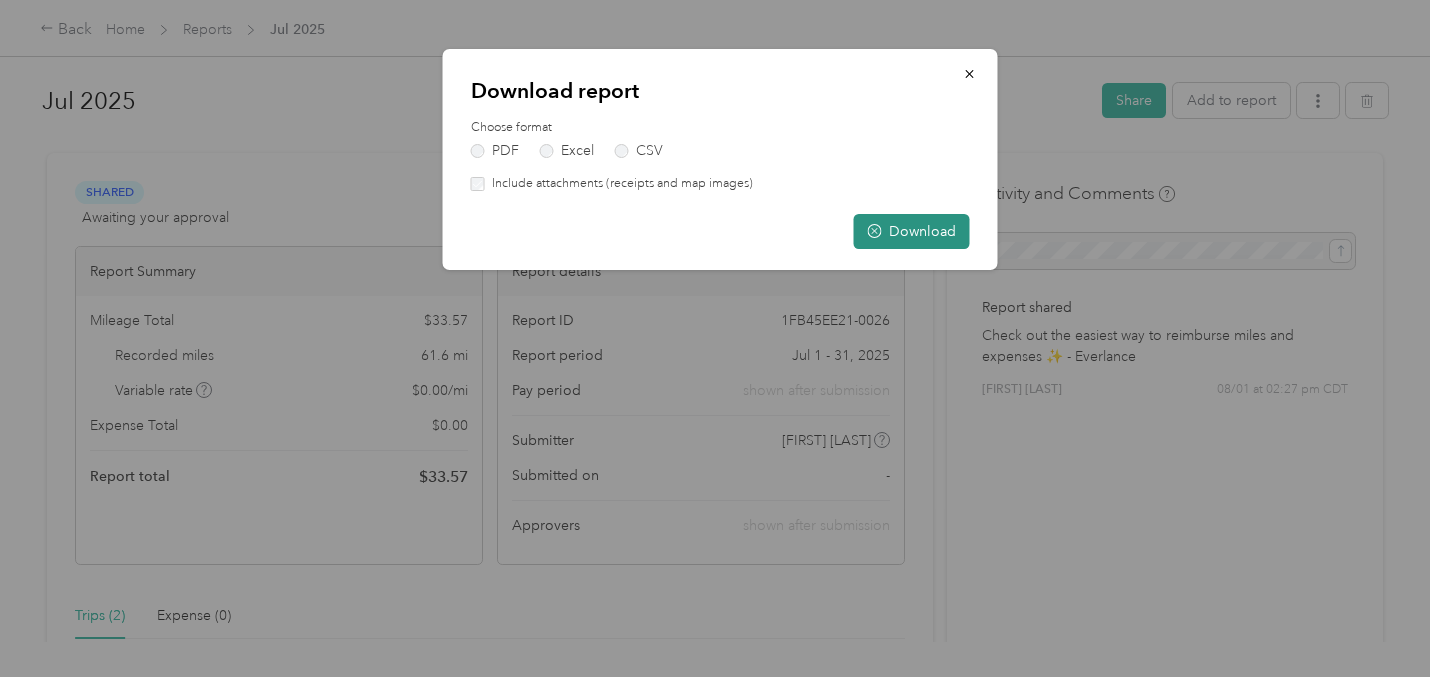 click on "Download" at bounding box center (912, 231) 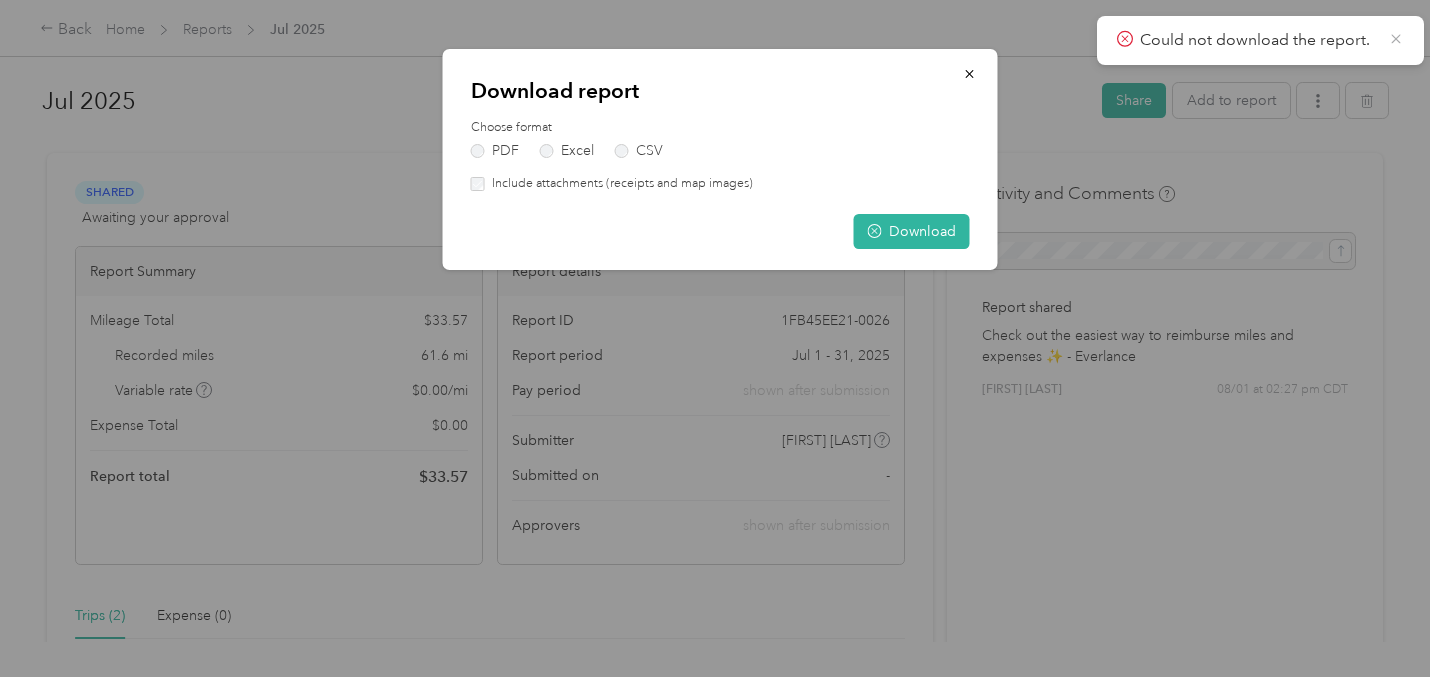 click 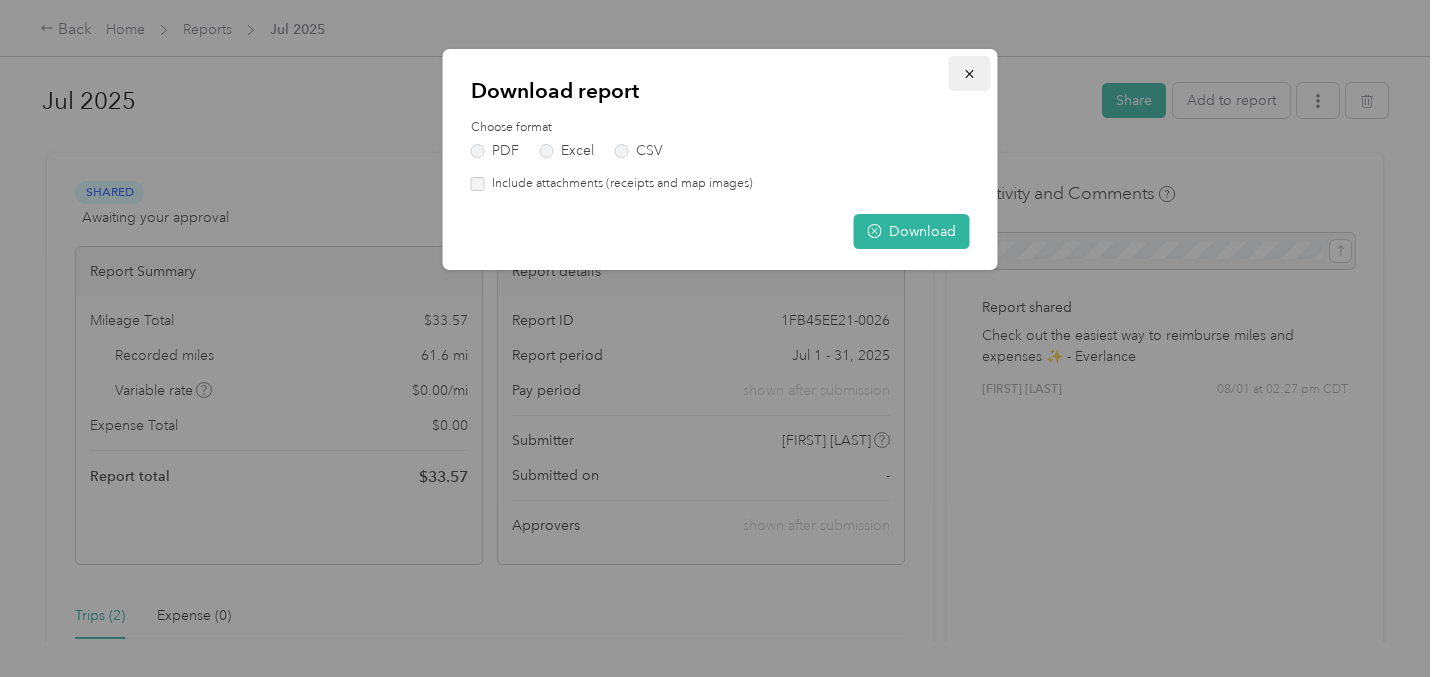 click 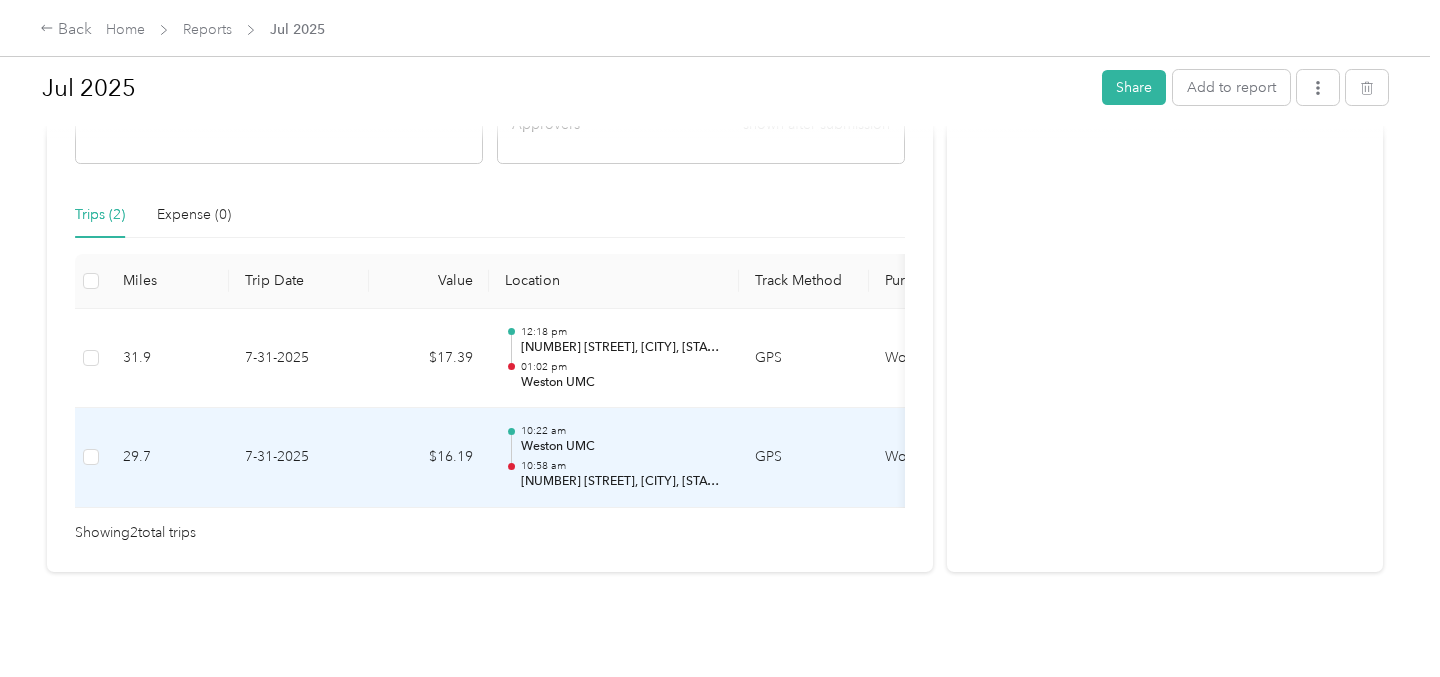 scroll, scrollTop: 0, scrollLeft: 0, axis: both 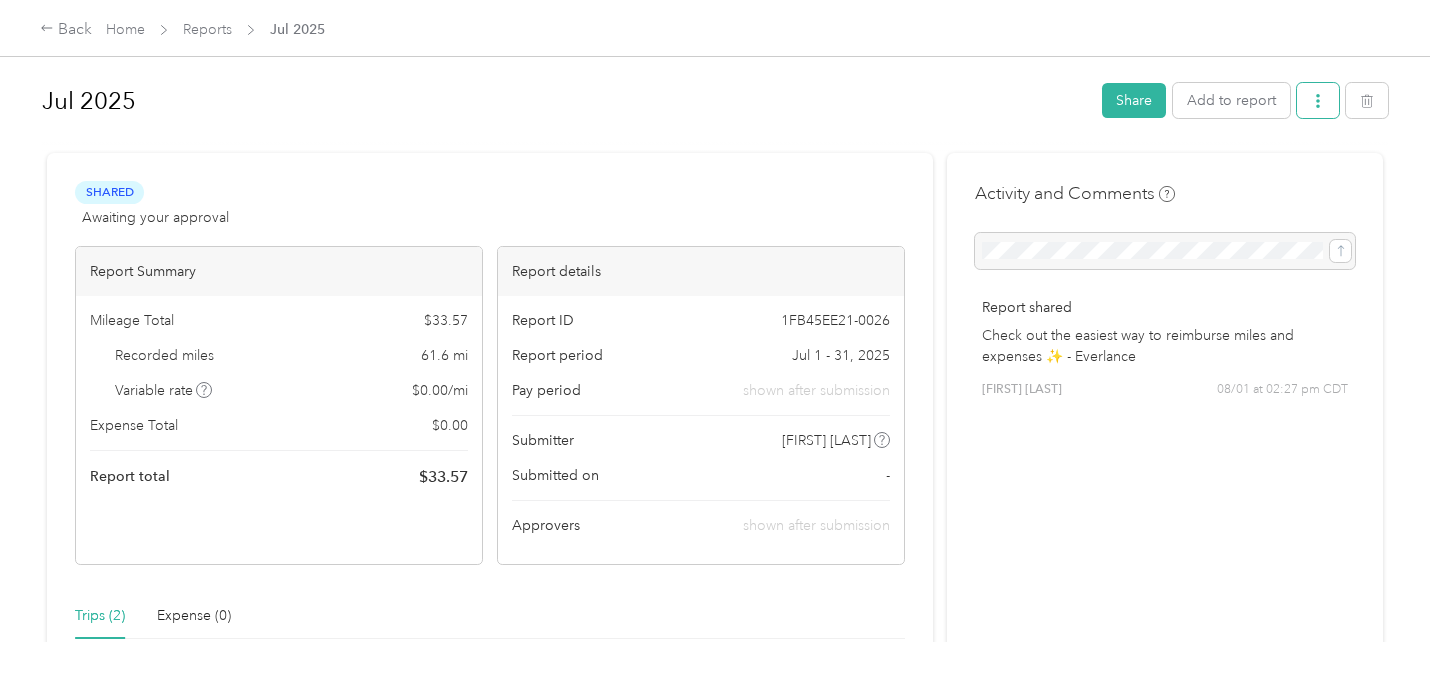click 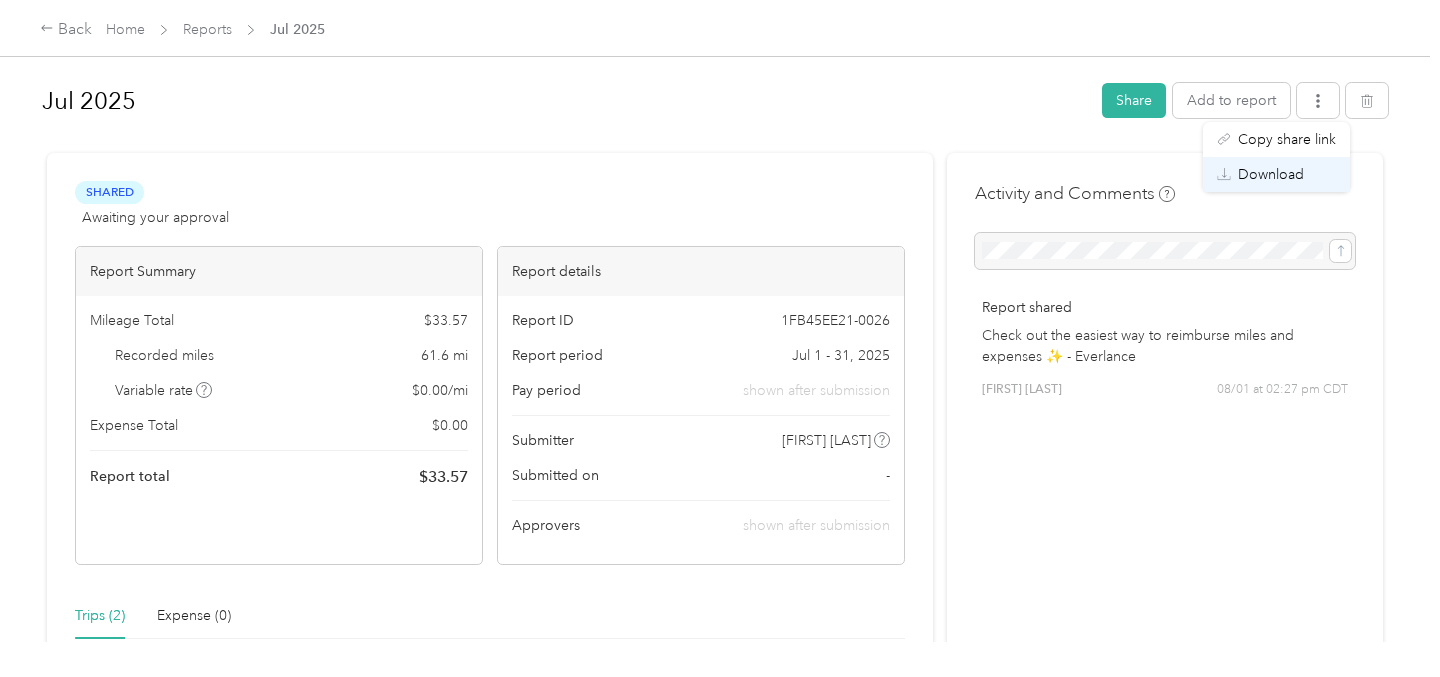 click on "Download" at bounding box center [1271, 174] 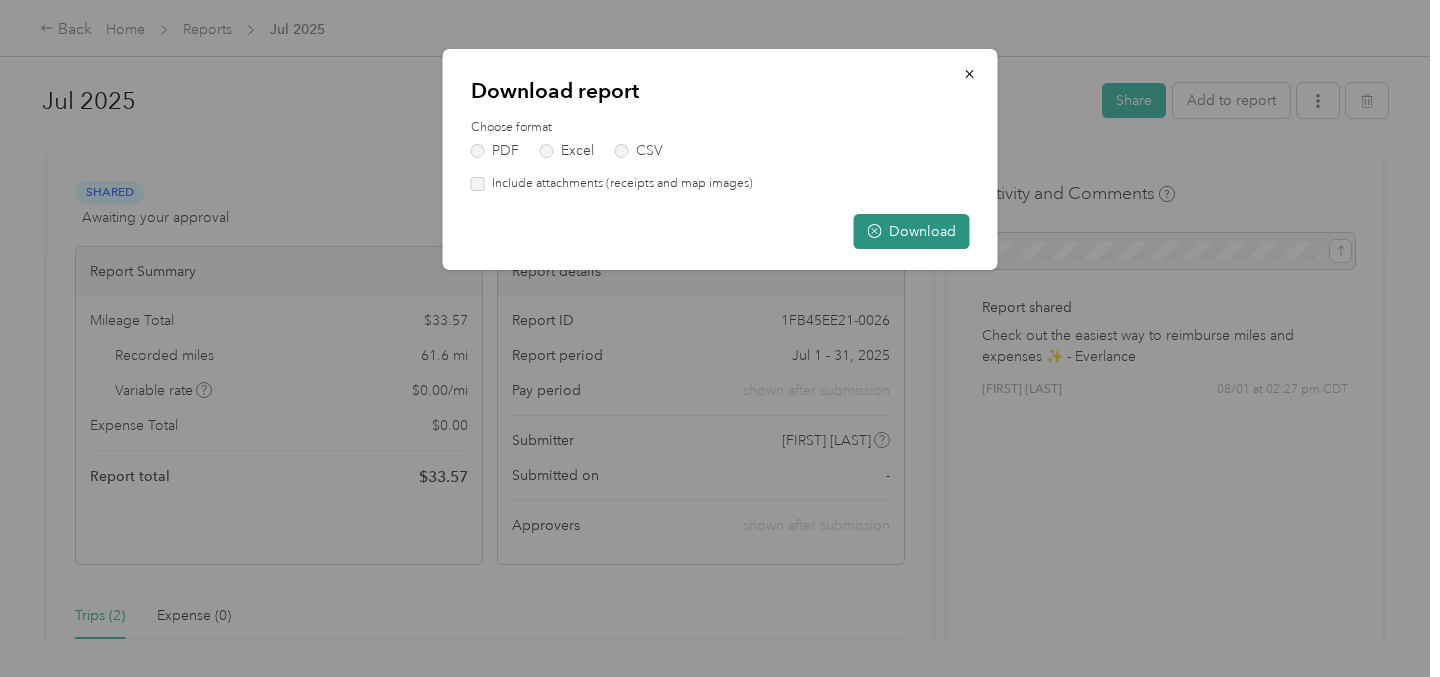 click on "Download" at bounding box center [912, 231] 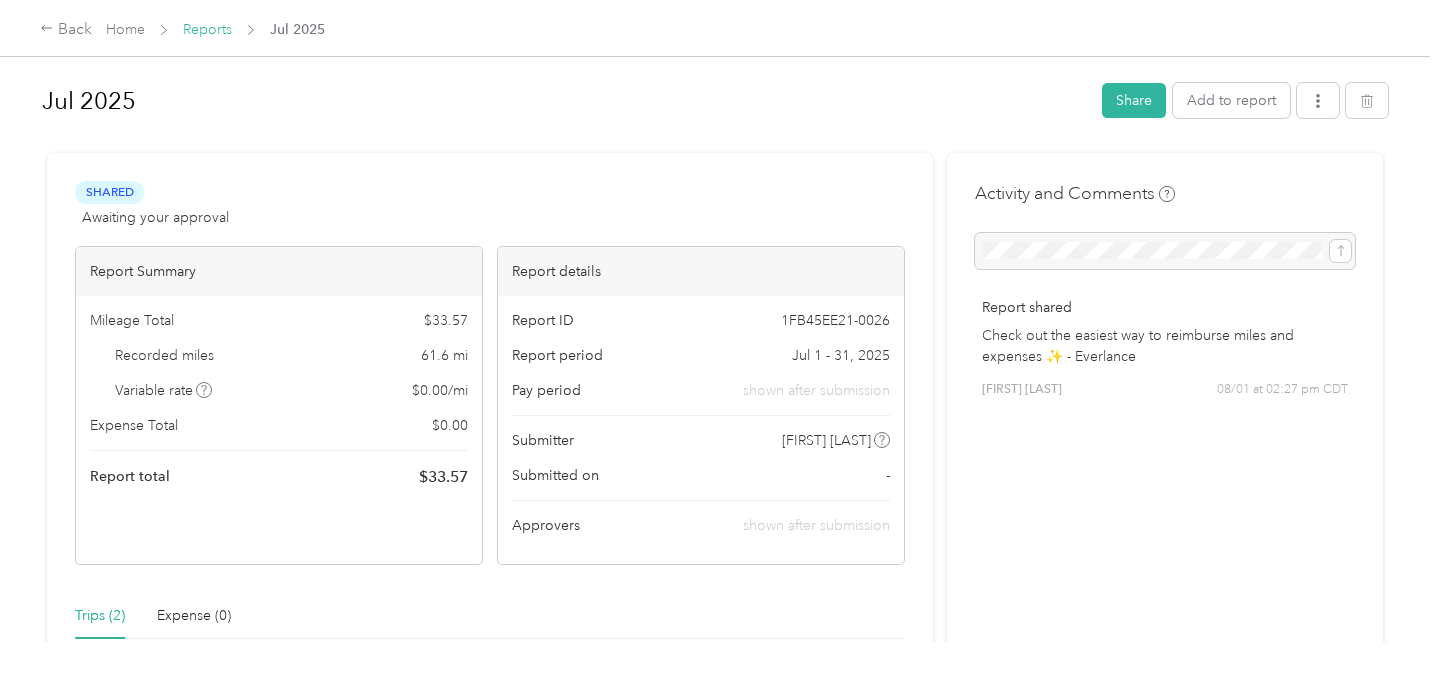 click on "Reports" at bounding box center [207, 29] 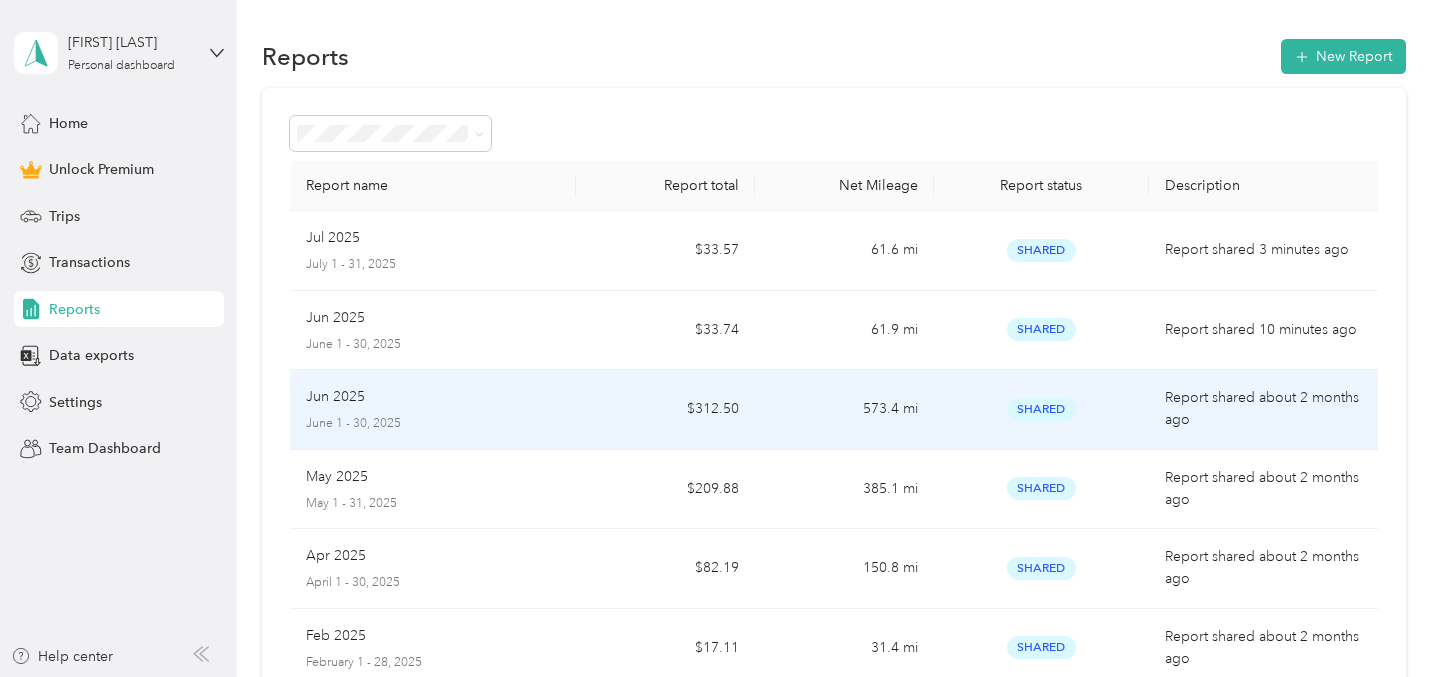 click on "Jun 2025" at bounding box center [433, 397] 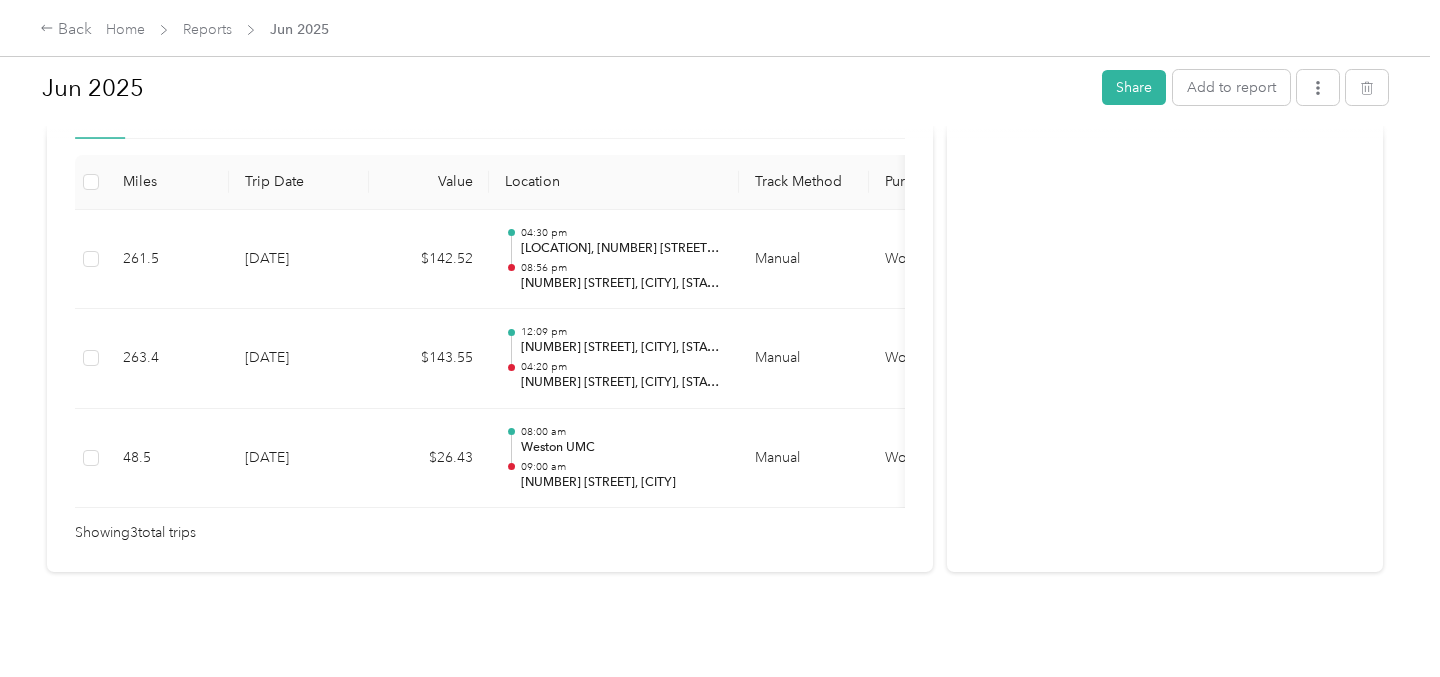 scroll, scrollTop: 500, scrollLeft: 0, axis: vertical 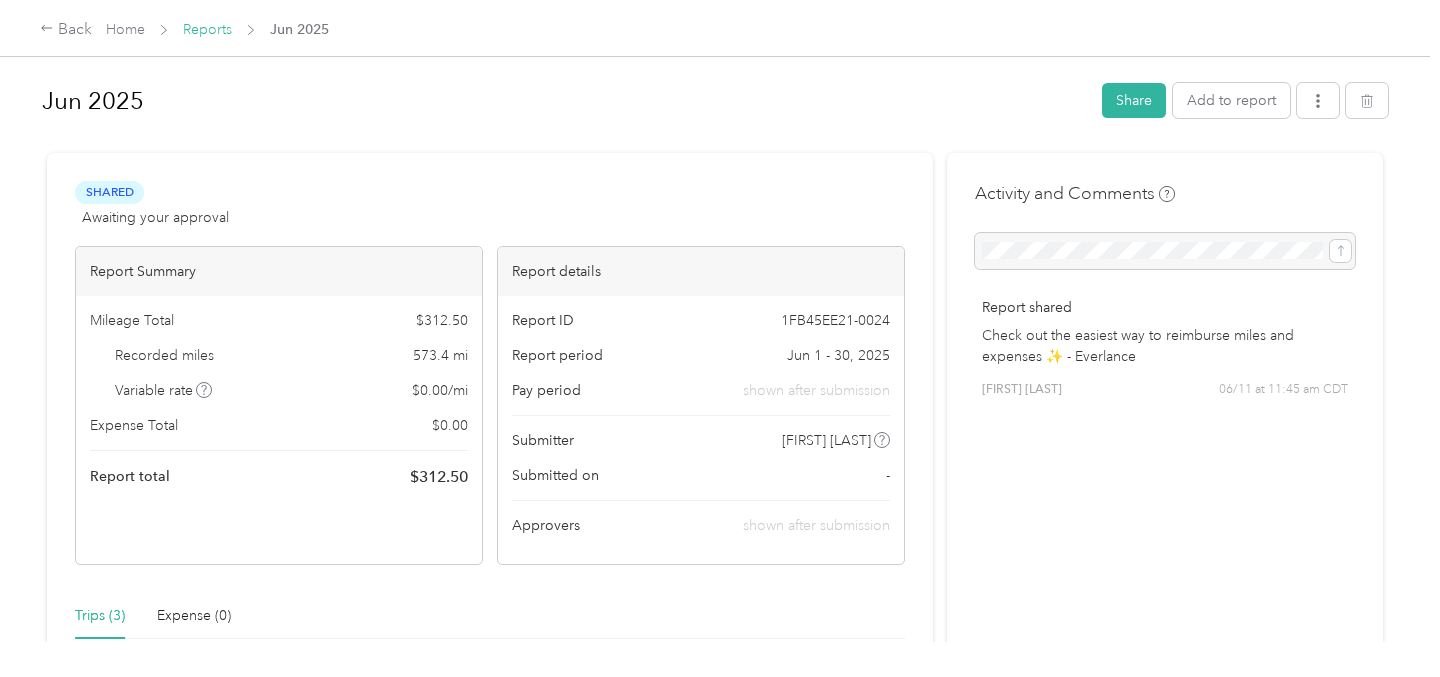 click on "Reports" at bounding box center [207, 29] 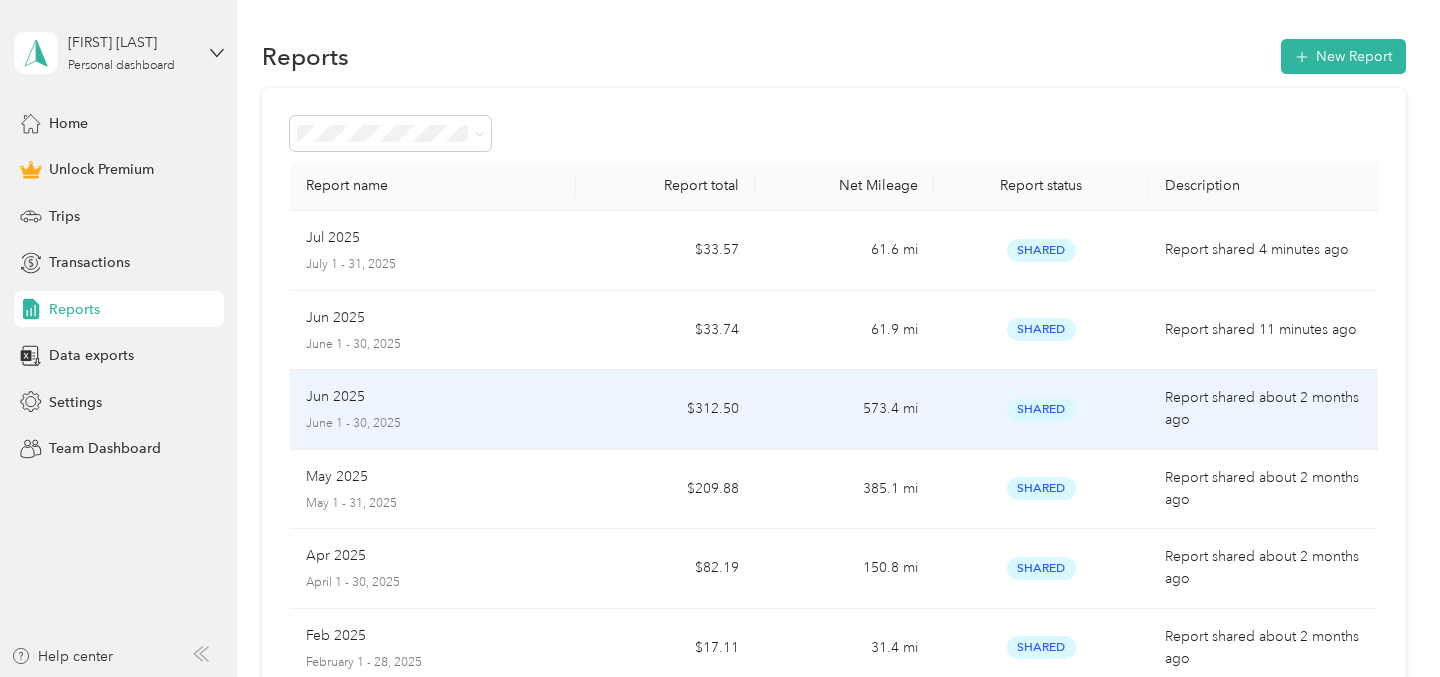 click on "Jun 2025 June 1 - 30, 2025" at bounding box center (433, 410) 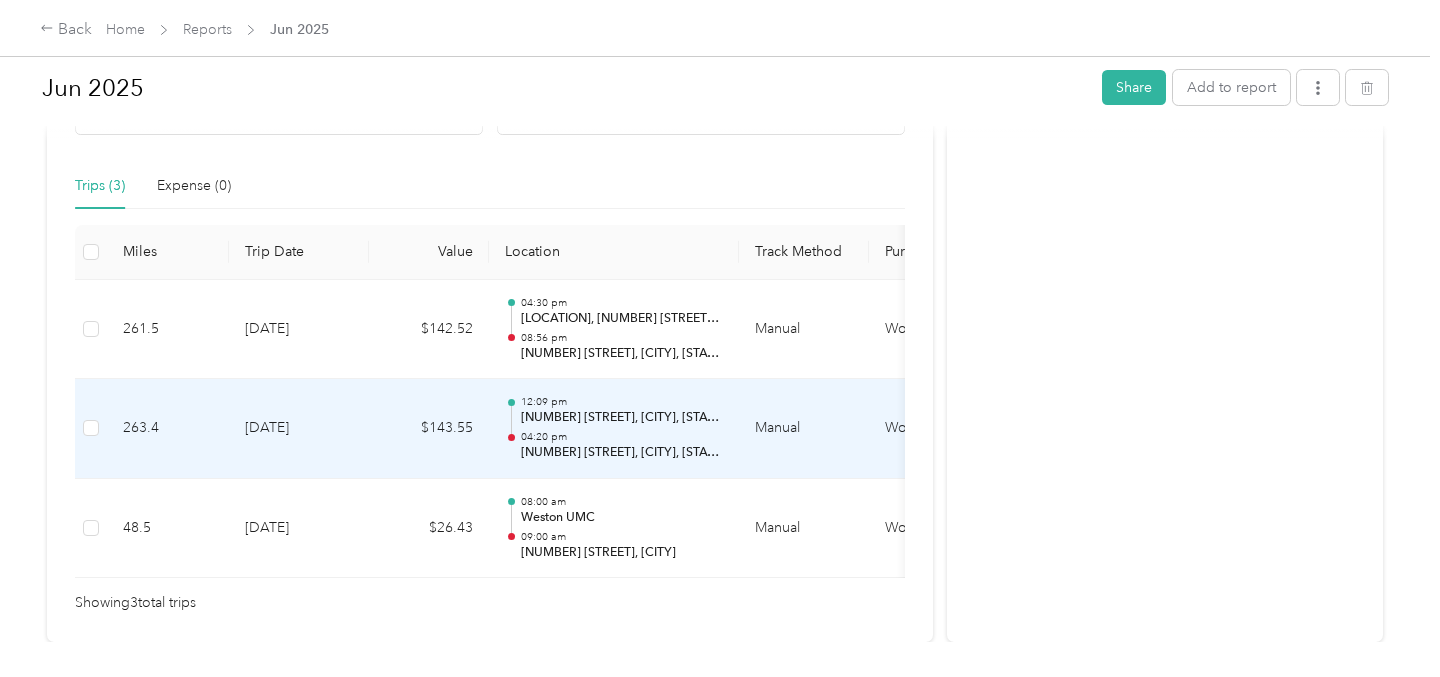 scroll, scrollTop: 434, scrollLeft: 0, axis: vertical 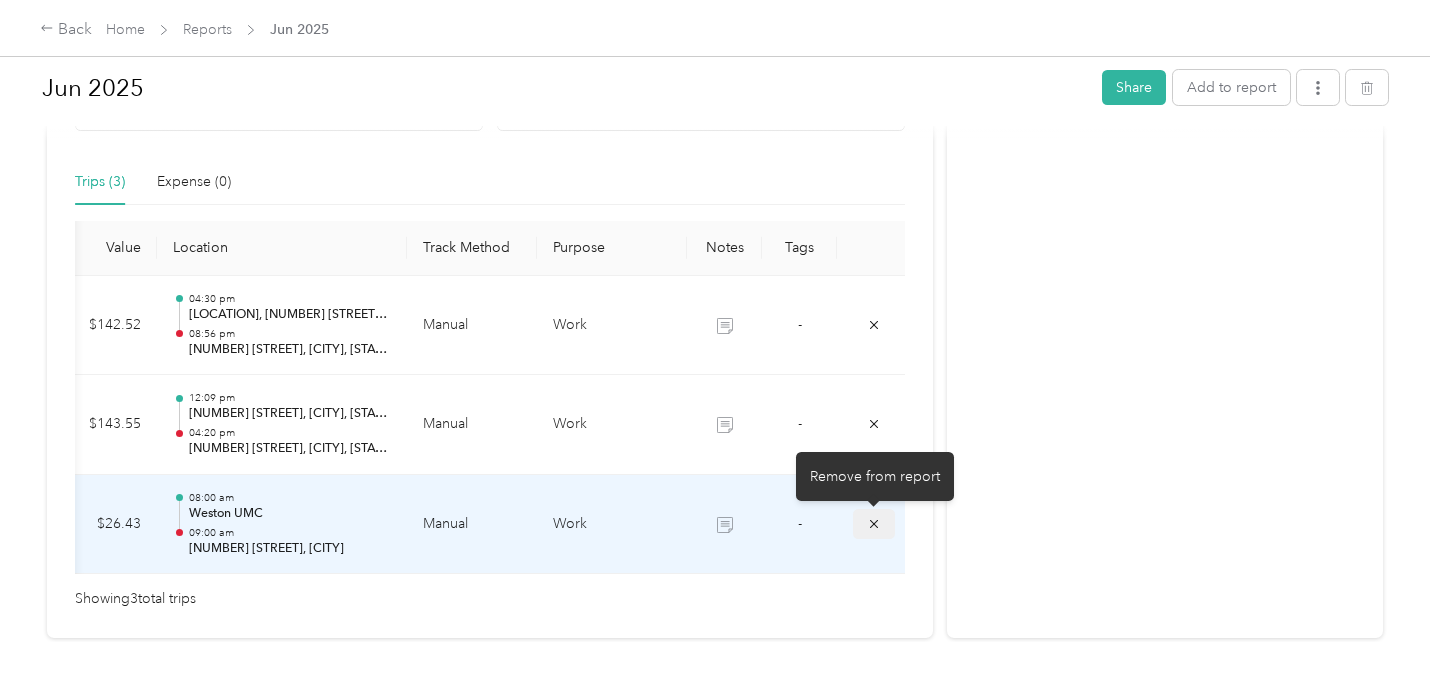 click 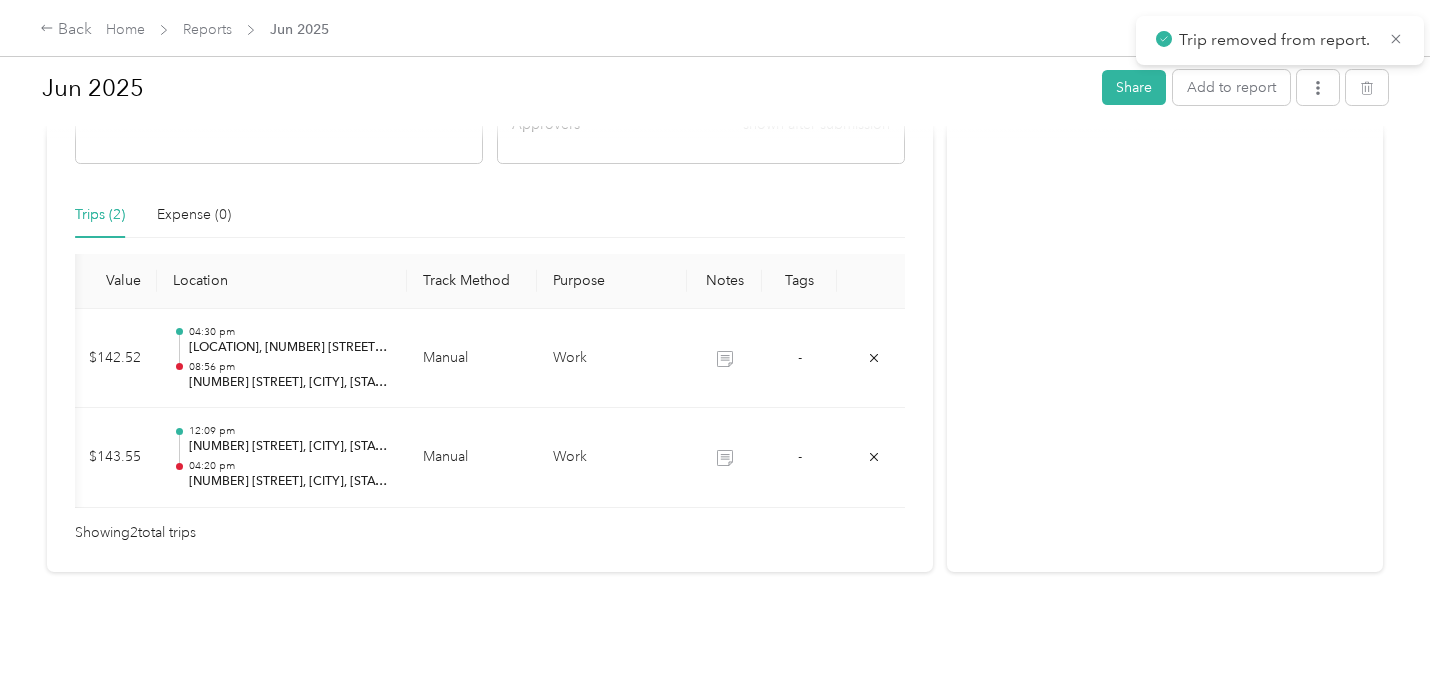 scroll, scrollTop: 401, scrollLeft: 0, axis: vertical 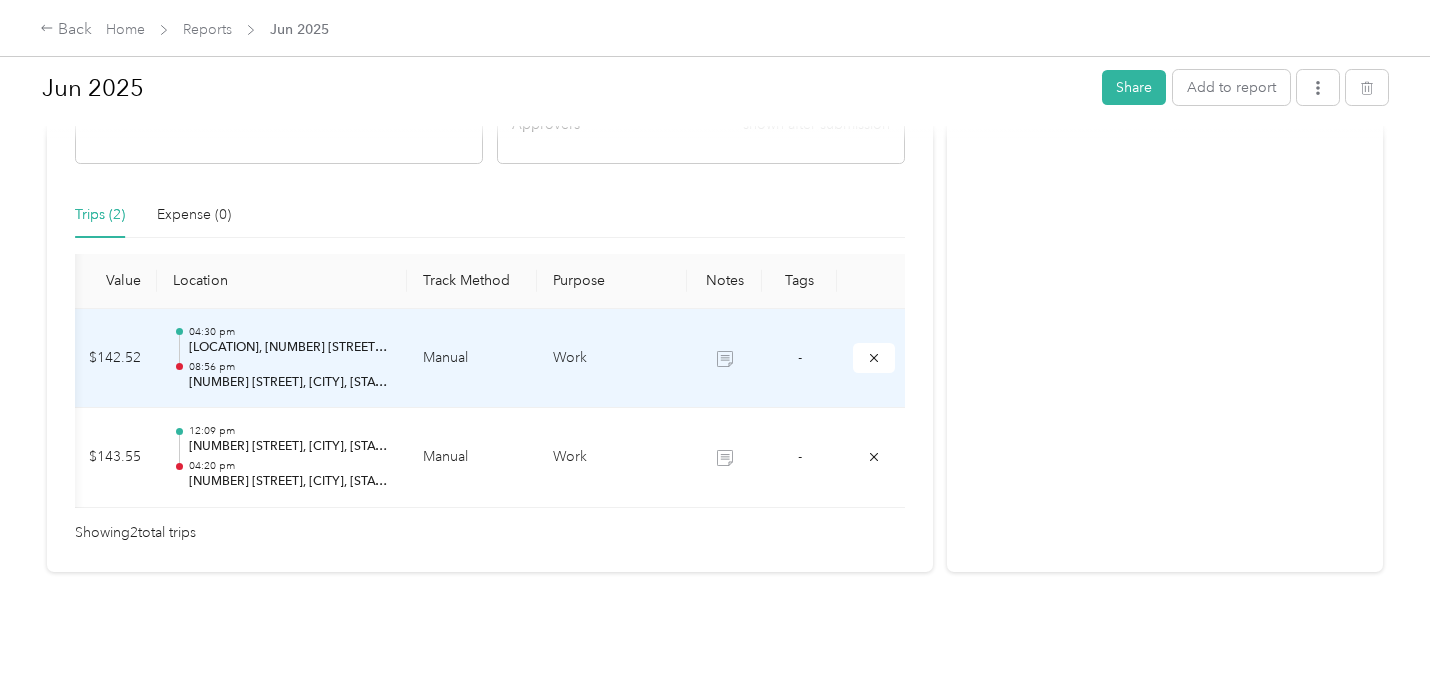 click at bounding box center [724, 359] 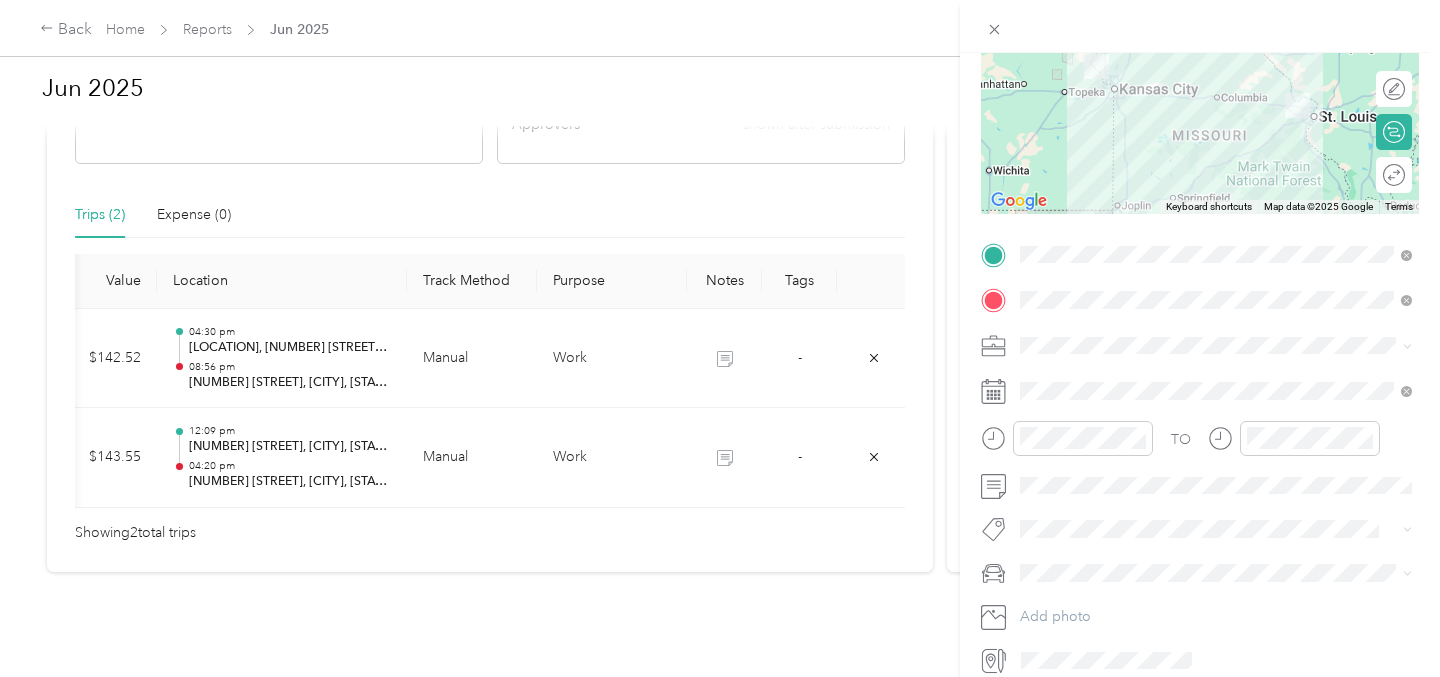 scroll, scrollTop: 313, scrollLeft: 0, axis: vertical 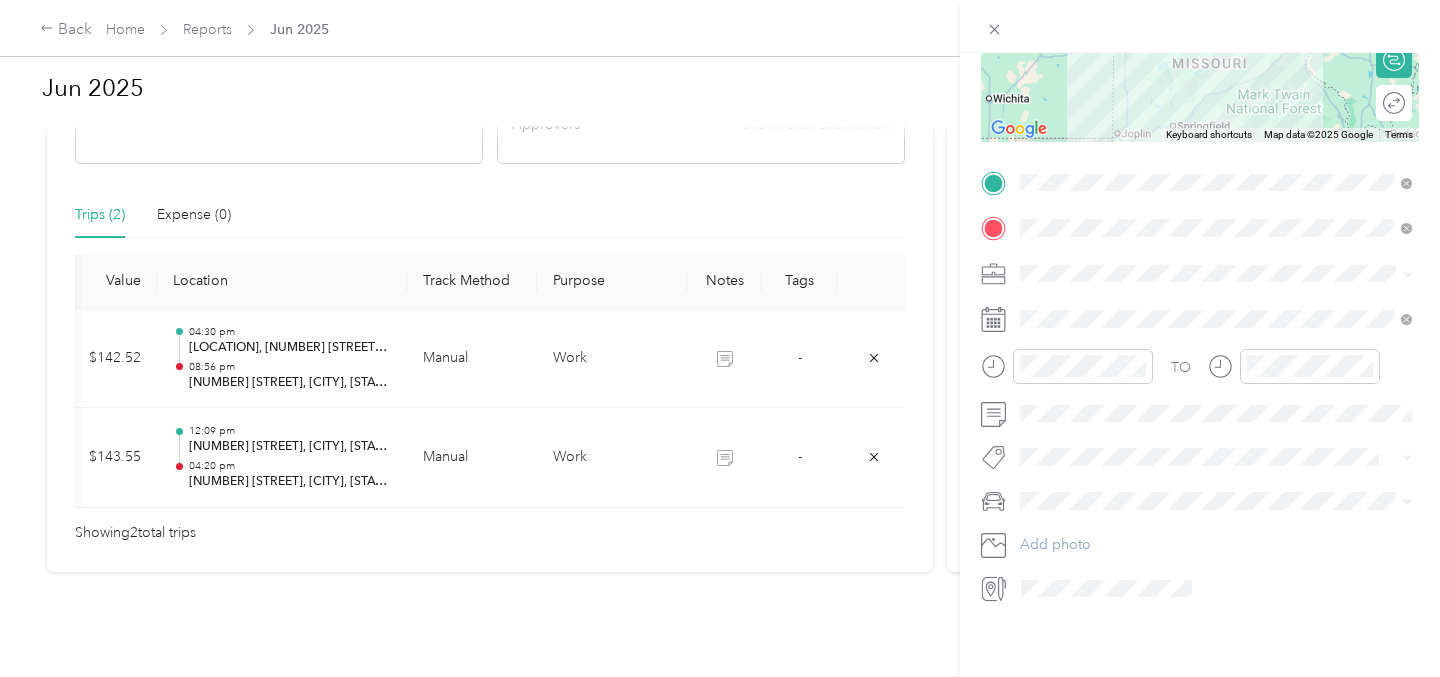 click on "Trip details Save This trip cannot be edited because it is either under review, approved, or paid. Contact your Team Manager to edit it. Miles 142.52 Value  ← Move left → Move right ↑ Move up ↓ Move down + Zoom in - Zoom out Home Jump left by 75% End Jump right by 75% Page Up Jump up by 75% Page Down Jump down by 75% Keyboard shortcuts Map Data Map data ©2025 Google Map data ©2025 Google 100 km  Click to toggle between metric and imperial units Terms Report a map error Edit route Calculate route Round trip TO Add photo" at bounding box center [720, 338] 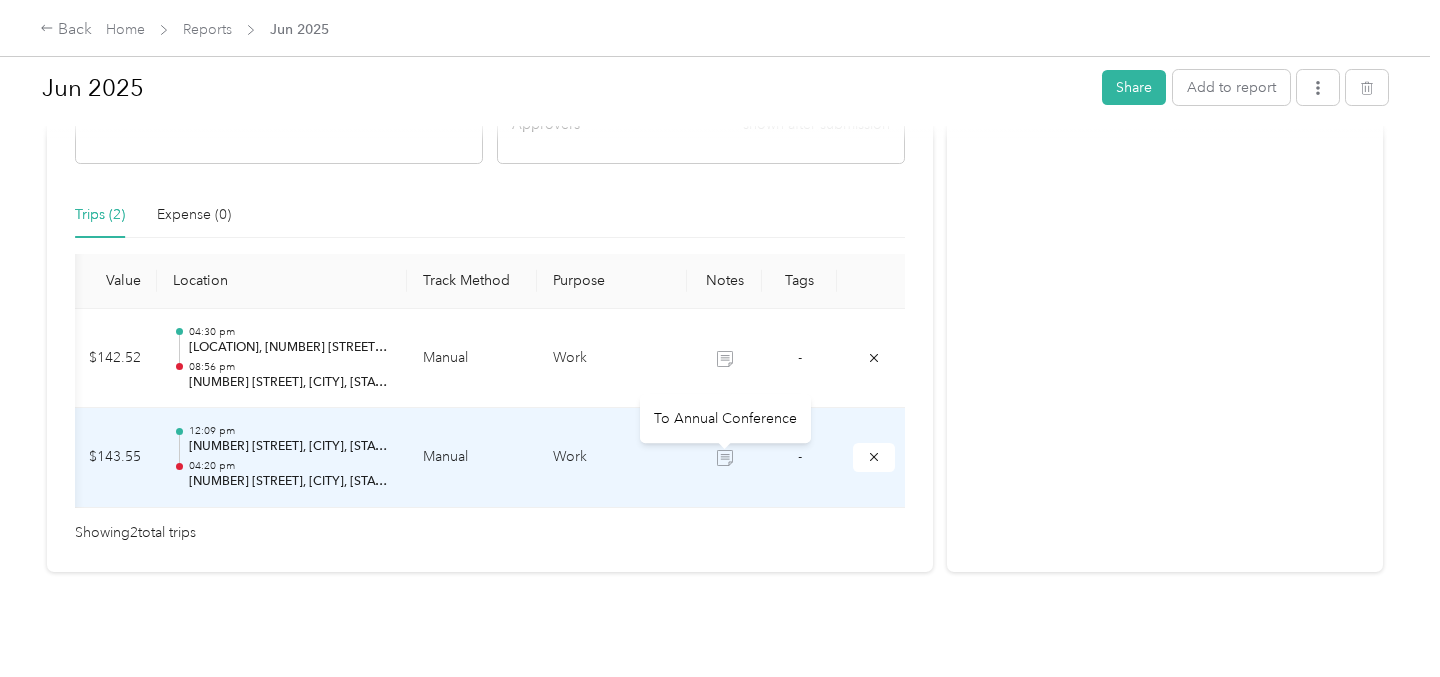 click 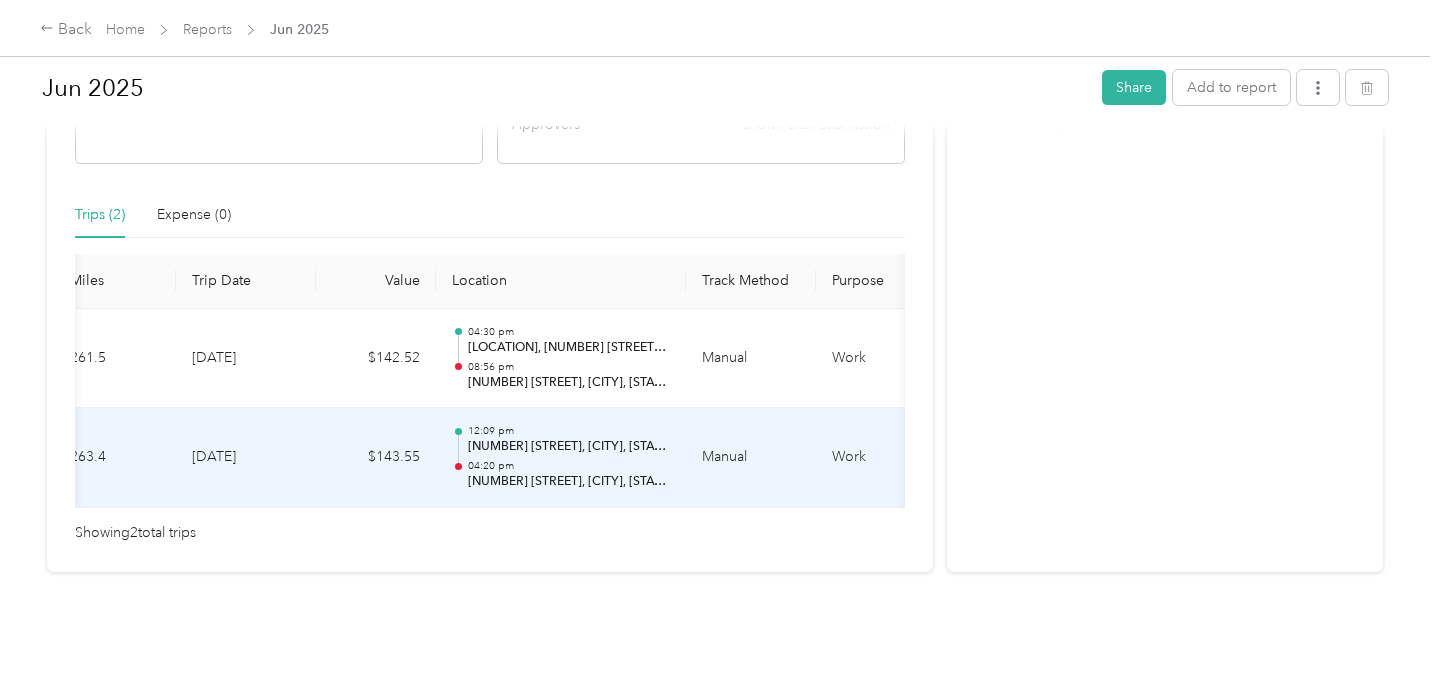 scroll, scrollTop: 0, scrollLeft: 39, axis: horizontal 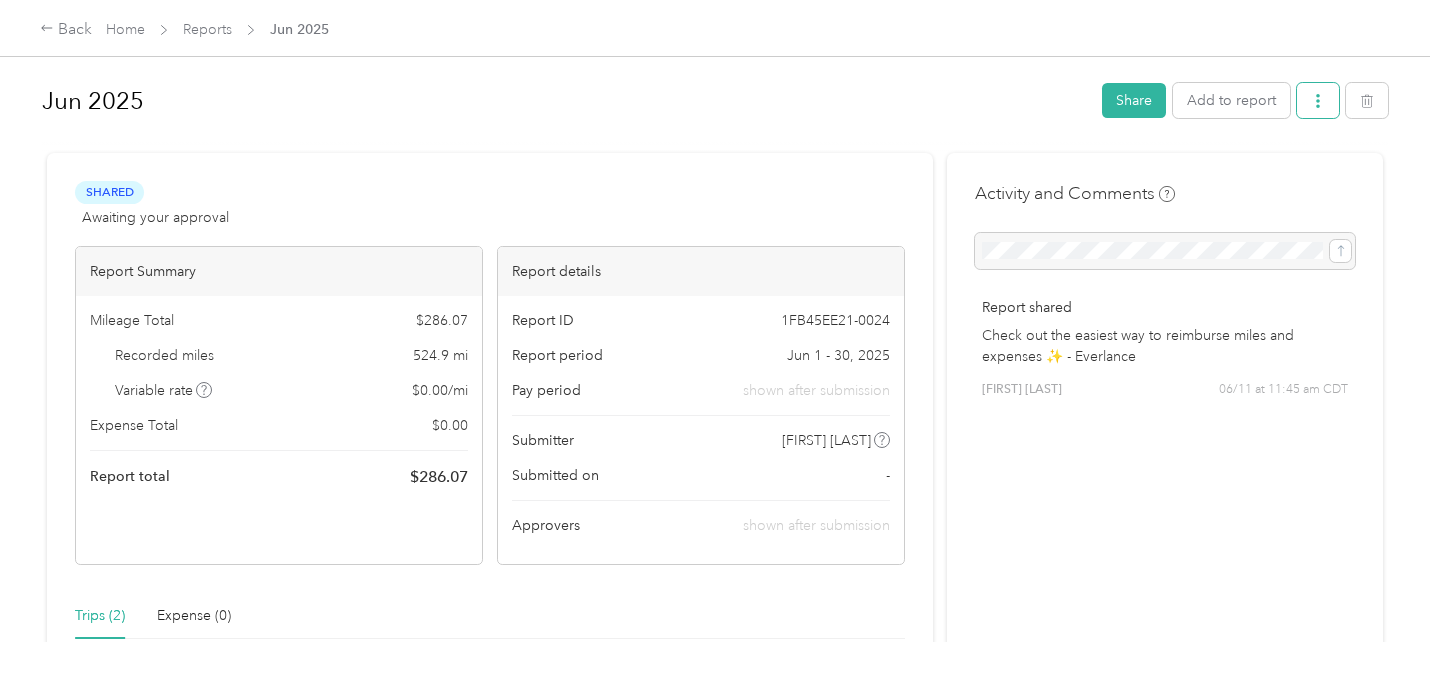 click at bounding box center (1318, 100) 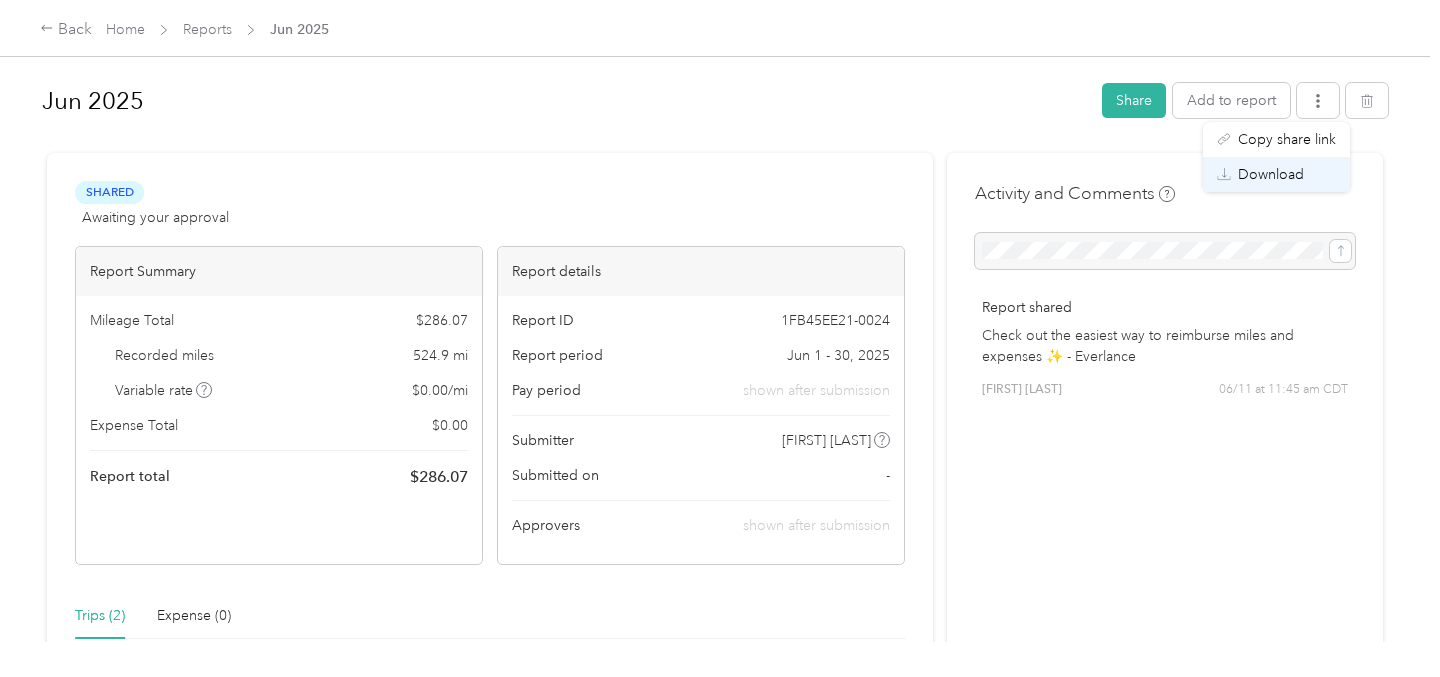 click on "Download" at bounding box center [1276, 174] 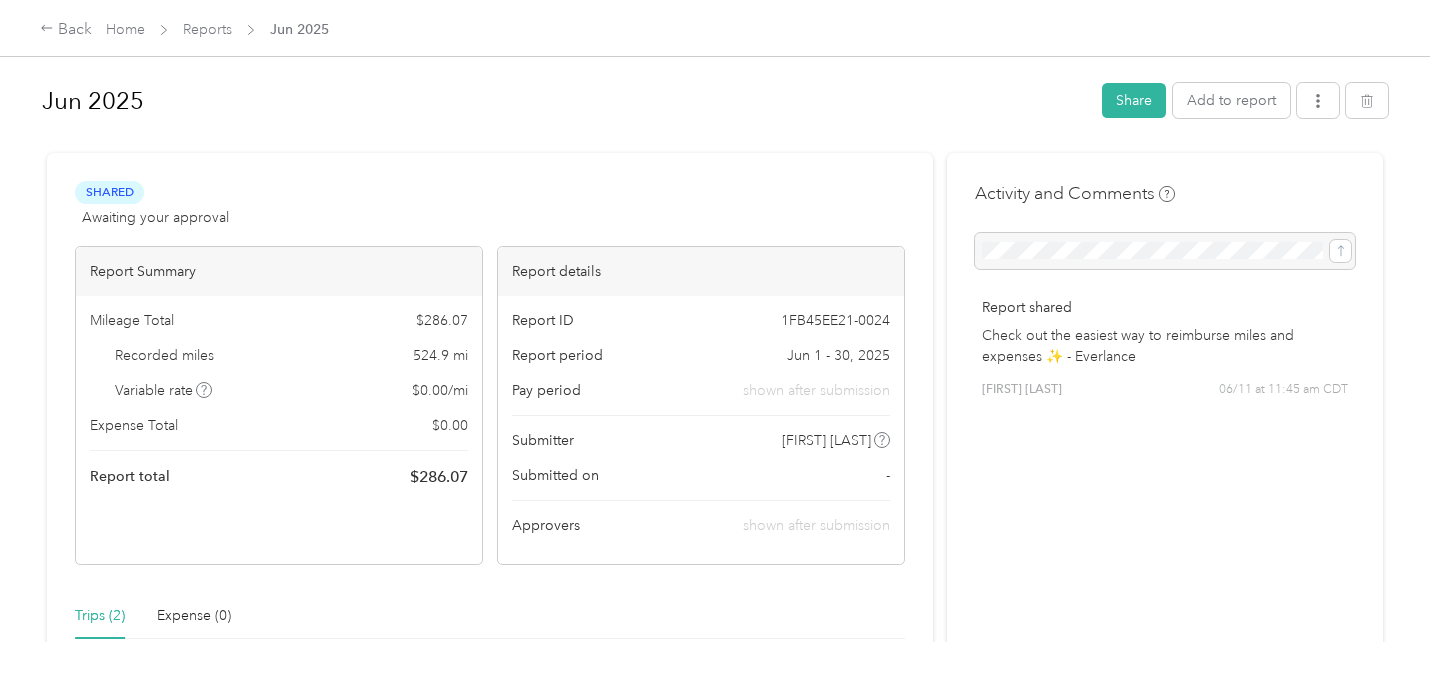 scroll, scrollTop: 0, scrollLeft: 39, axis: horizontal 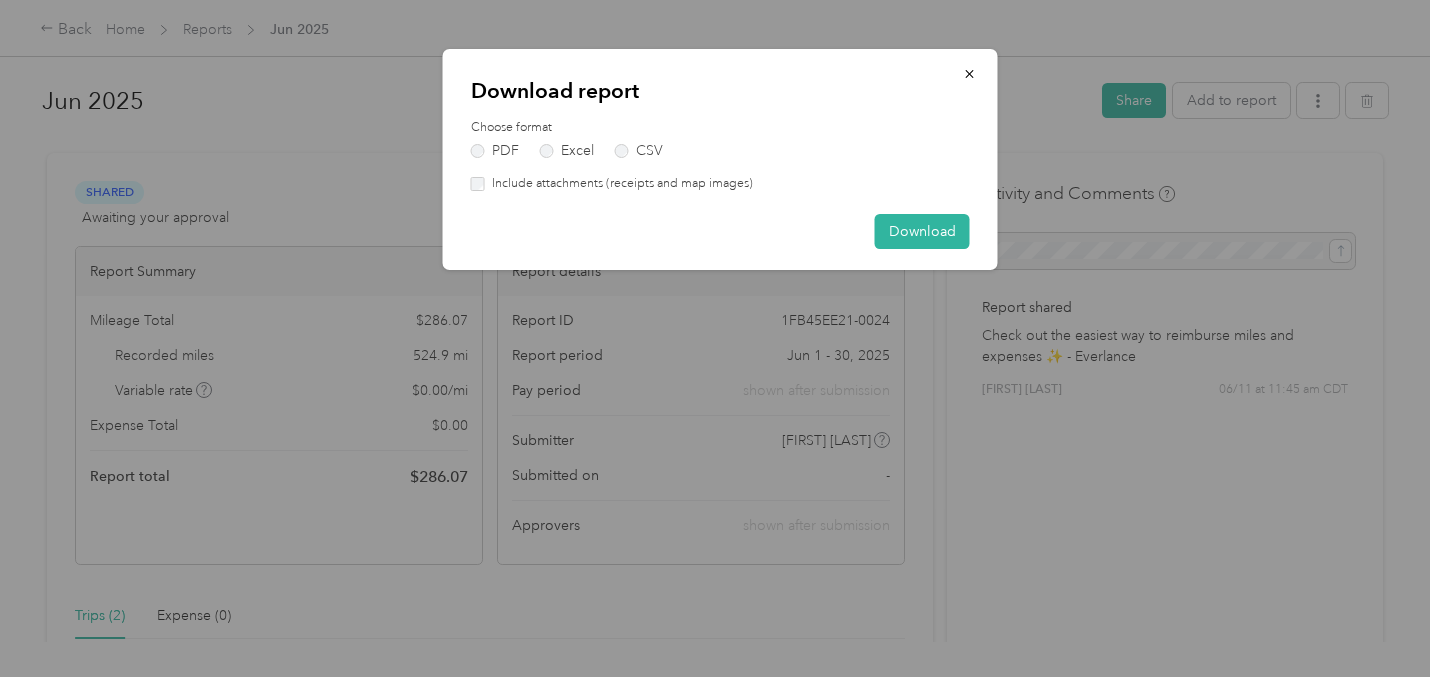 click on "Include attachments (receipts and map images)" at bounding box center (619, 184) 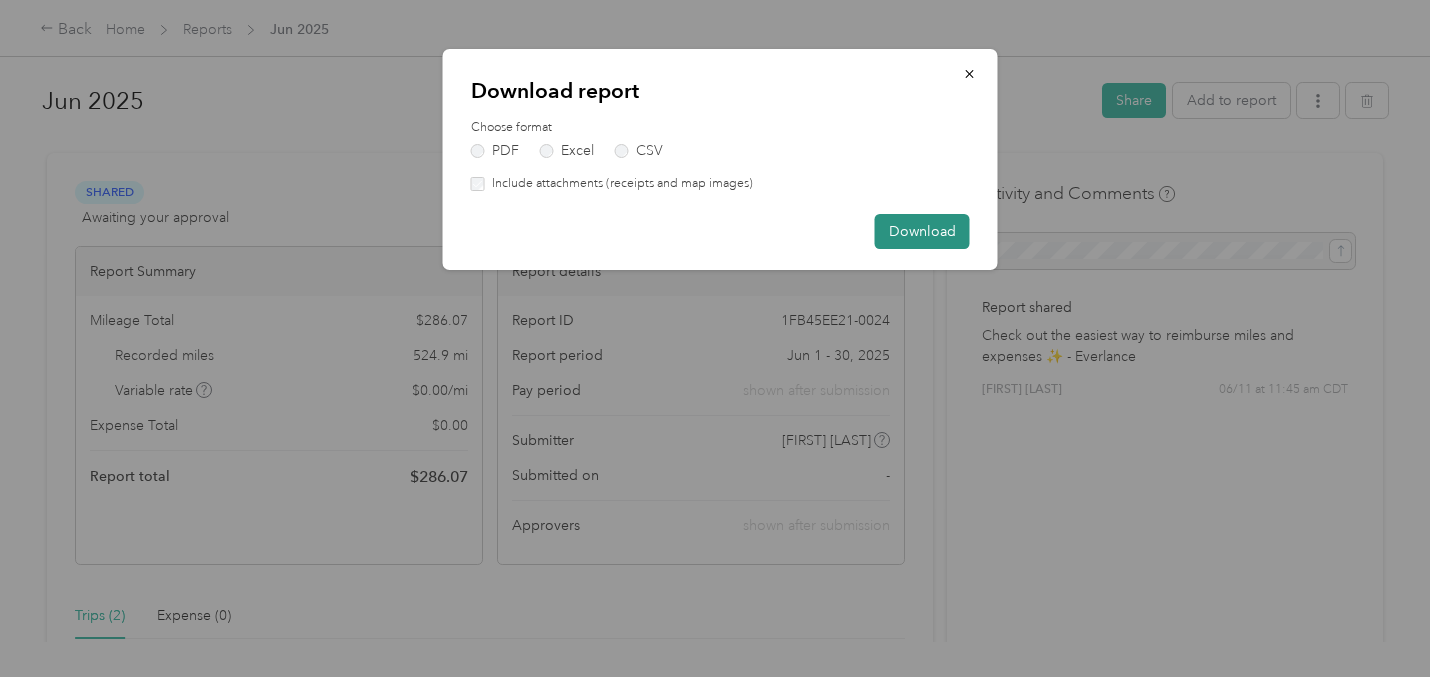 click on "Download" at bounding box center [922, 231] 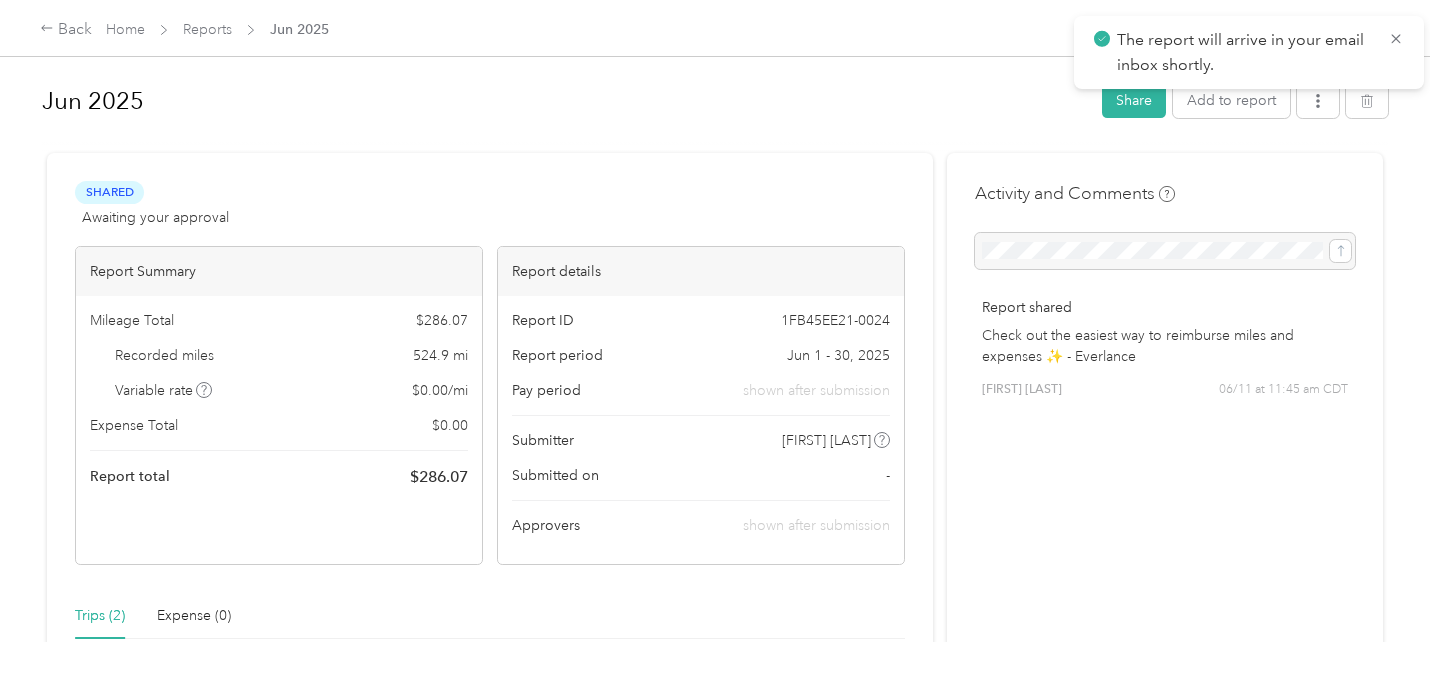 scroll, scrollTop: 0, scrollLeft: 39, axis: horizontal 